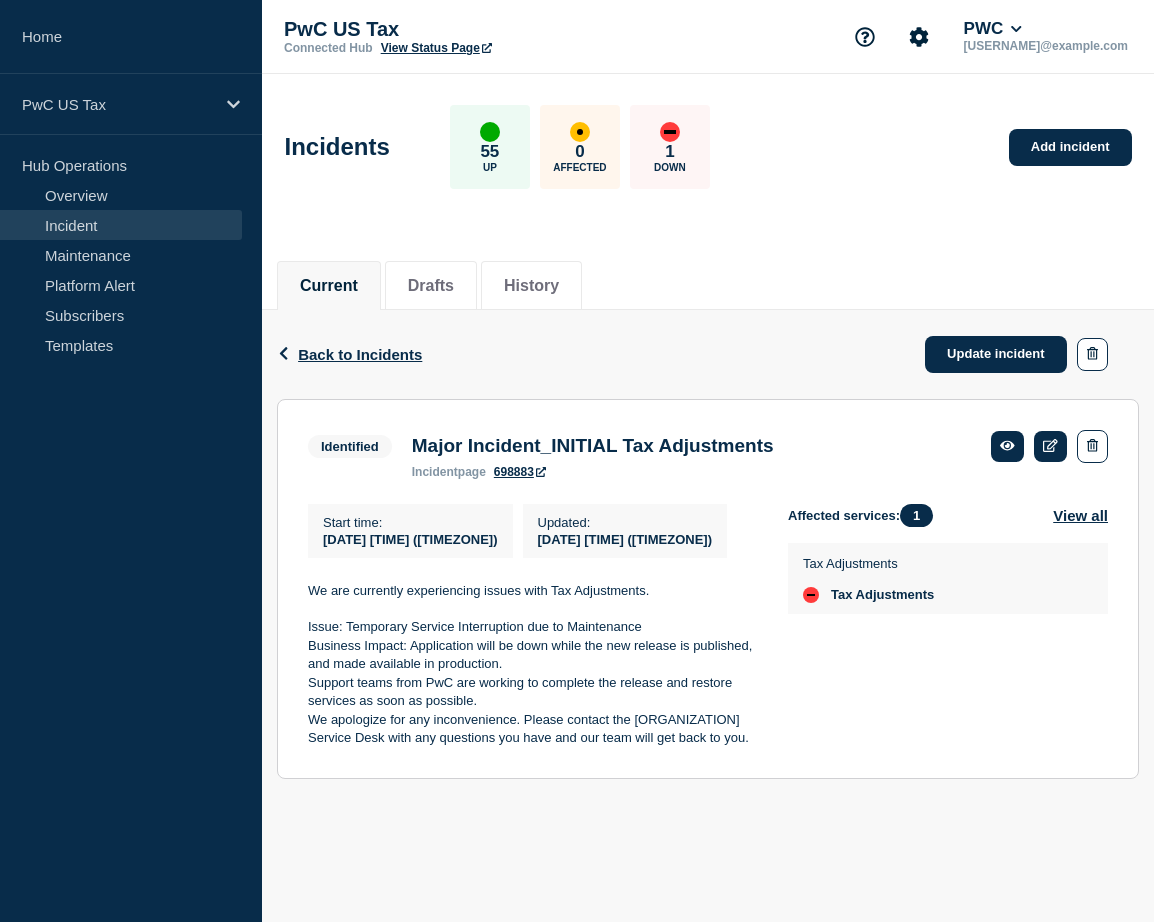 scroll, scrollTop: 0, scrollLeft: 0, axis: both 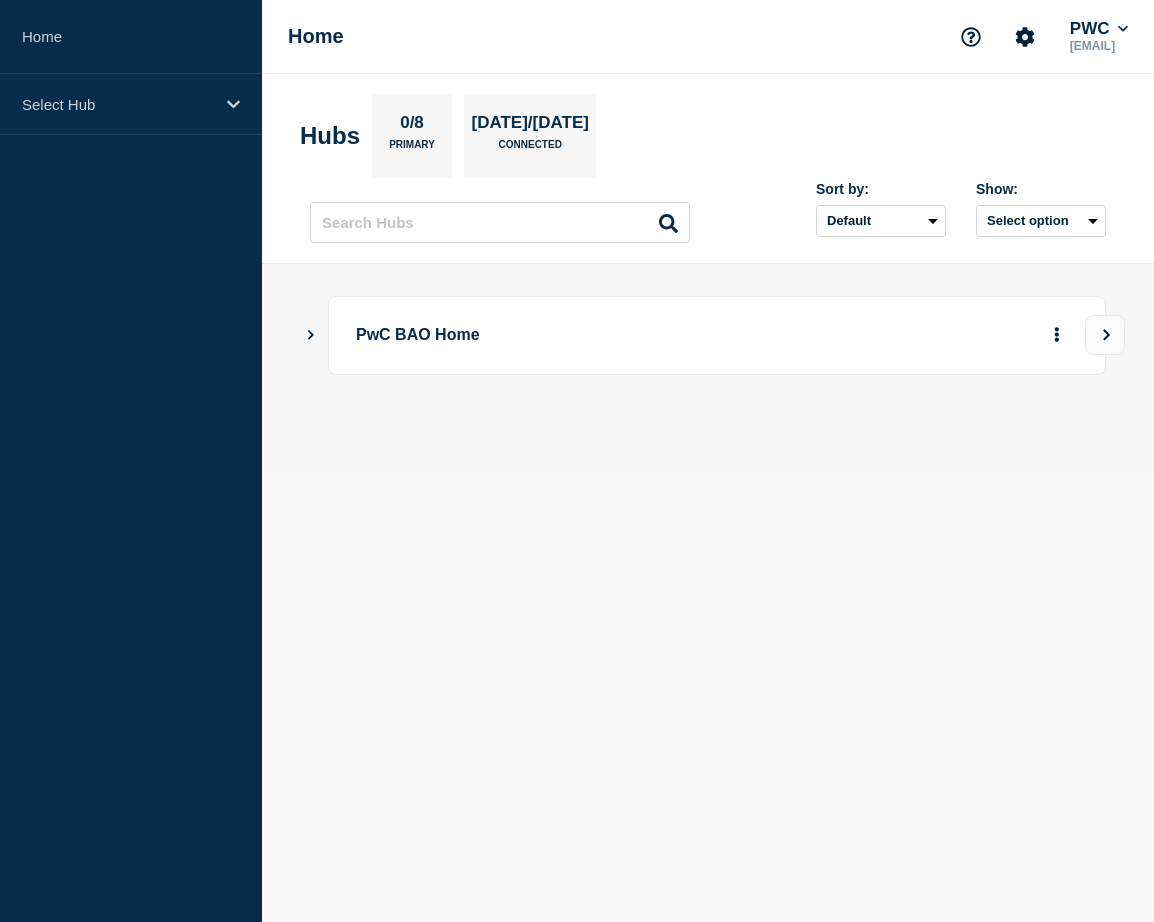 click on "PwC BAO Home" at bounding box center (658, 335) 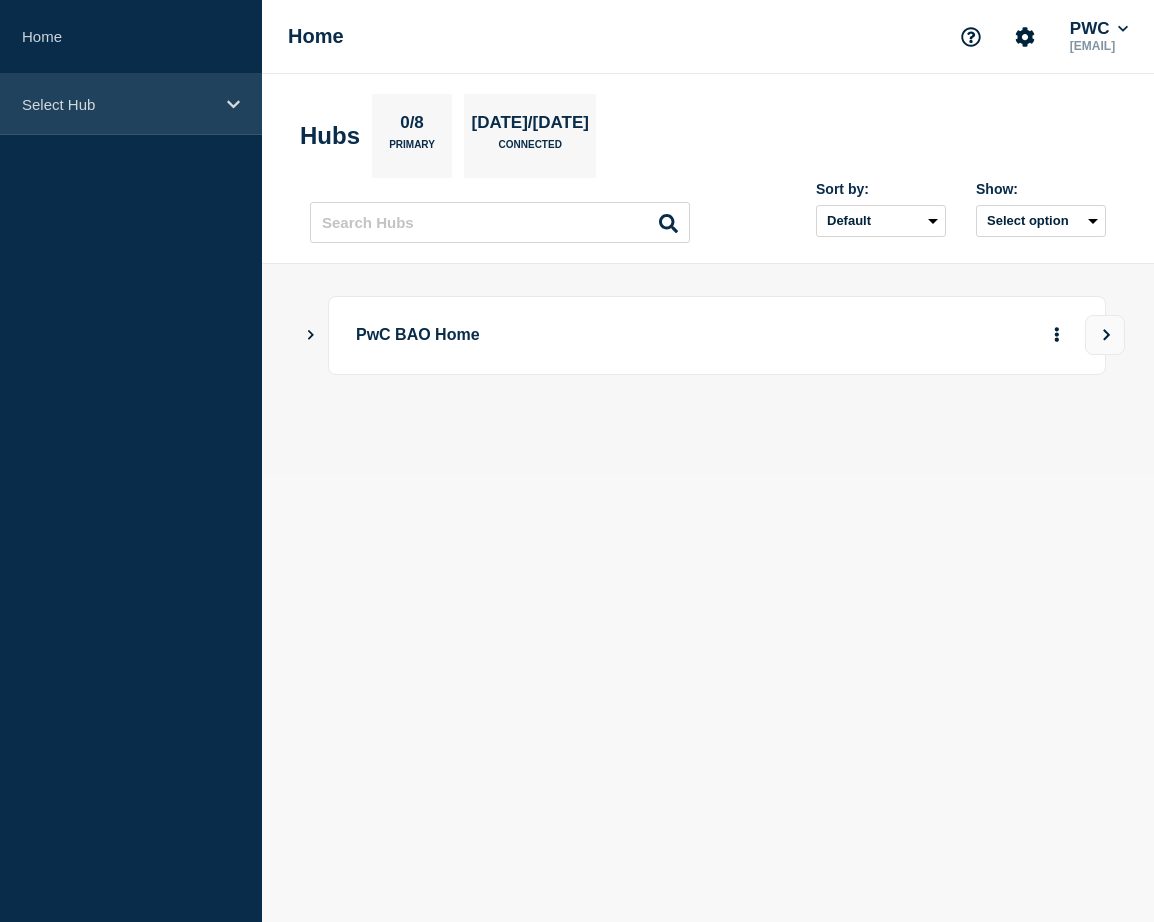 click on "Select Hub" at bounding box center [131, 104] 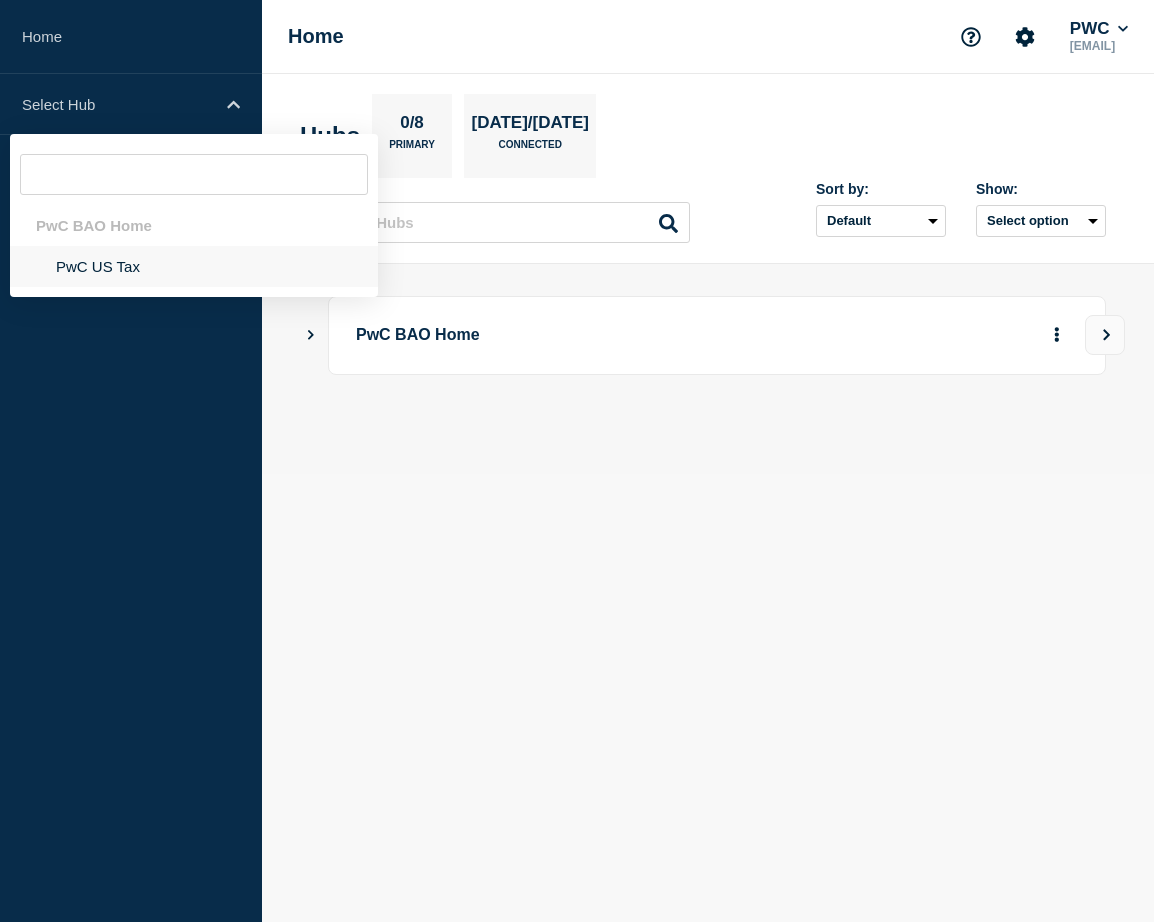 drag, startPoint x: 103, startPoint y: 281, endPoint x: 107, endPoint y: 265, distance: 16.492422 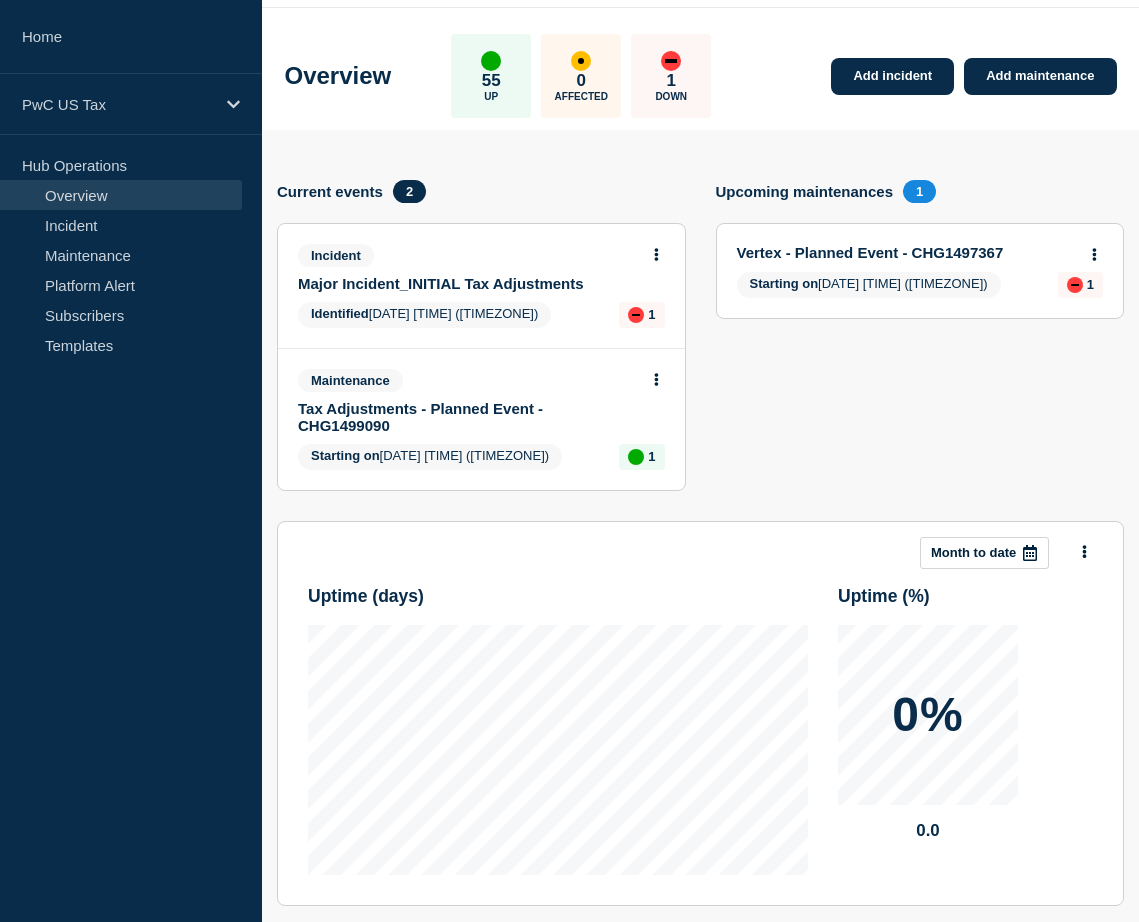 scroll, scrollTop: 100, scrollLeft: 0, axis: vertical 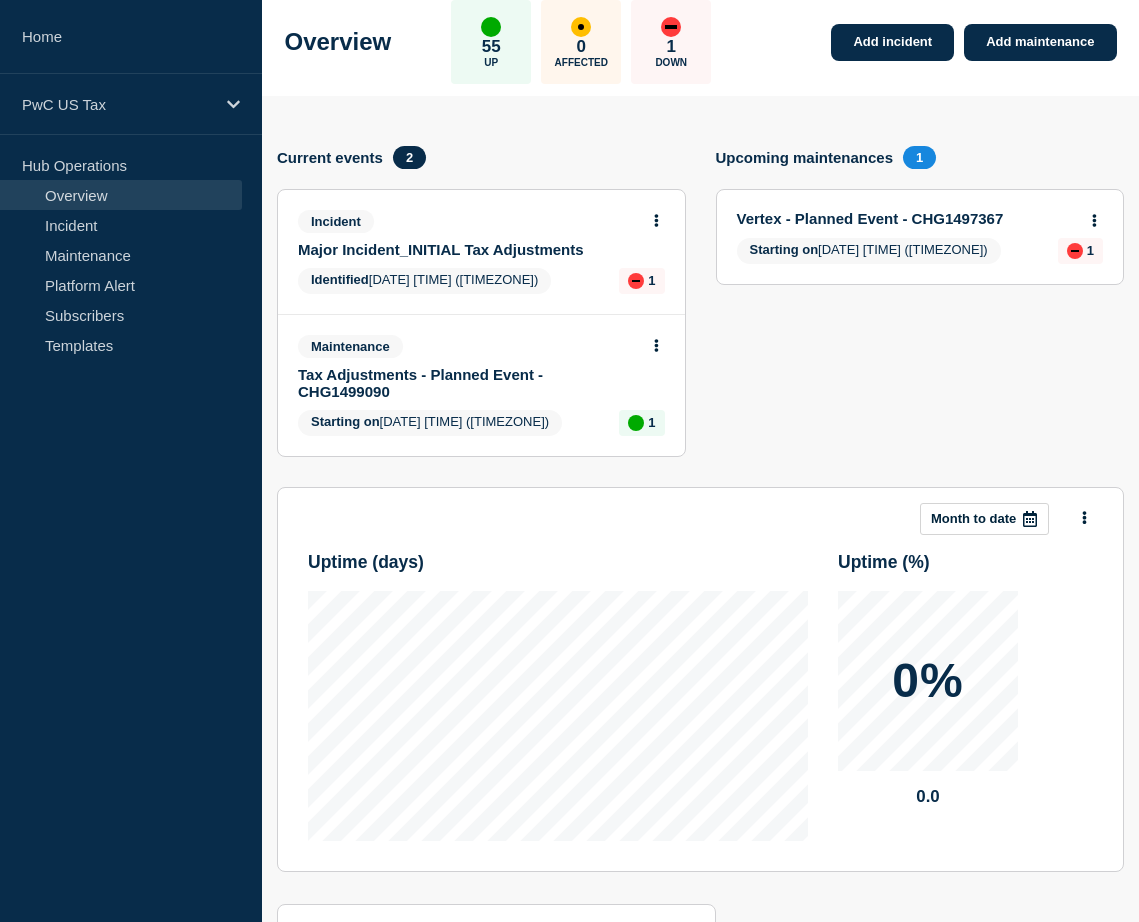 click on "Tax Adjustments - Planned Event - CHG1499090" at bounding box center (468, 383) 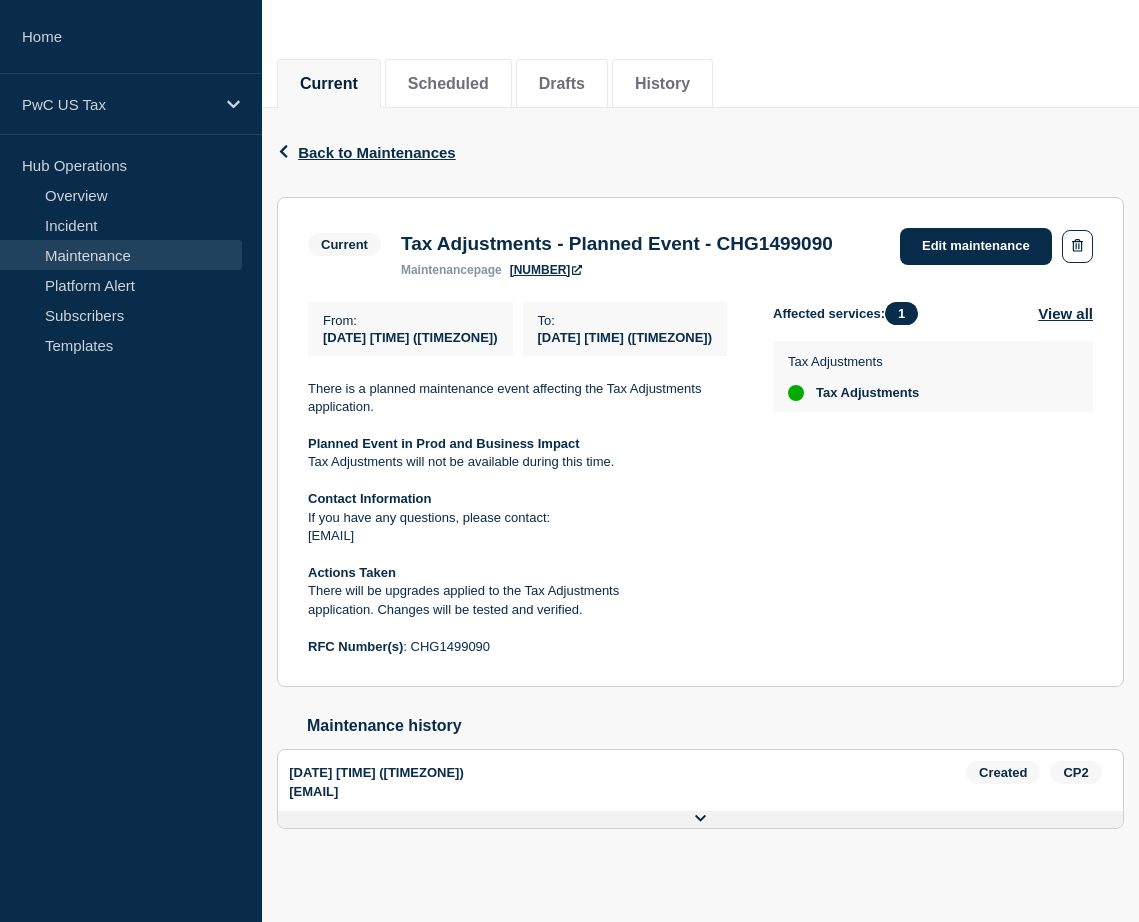 scroll, scrollTop: 242, scrollLeft: 0, axis: vertical 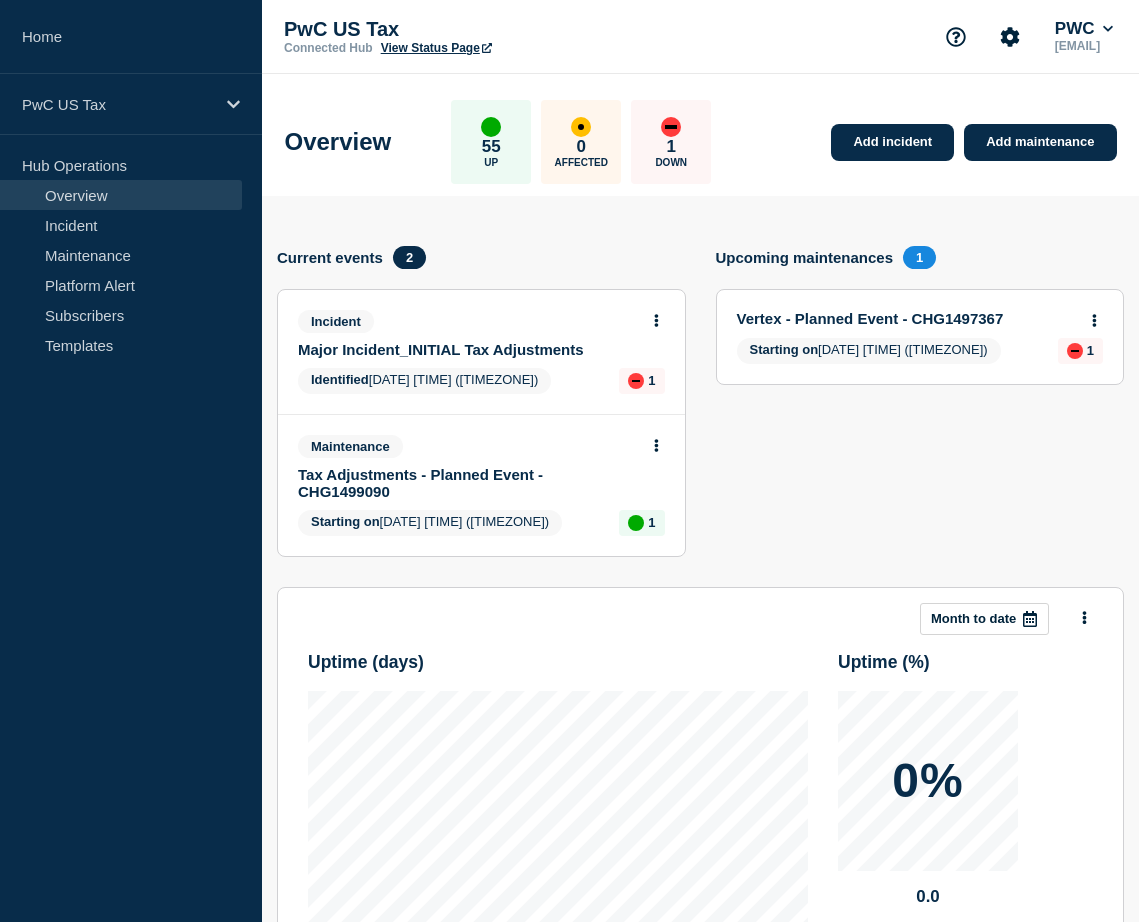 click on "Incident Major Incident_INITIAL Tax Adjustments Identified [DATE] [TIME] ([TIMEZONE]) 1" at bounding box center (481, 352) 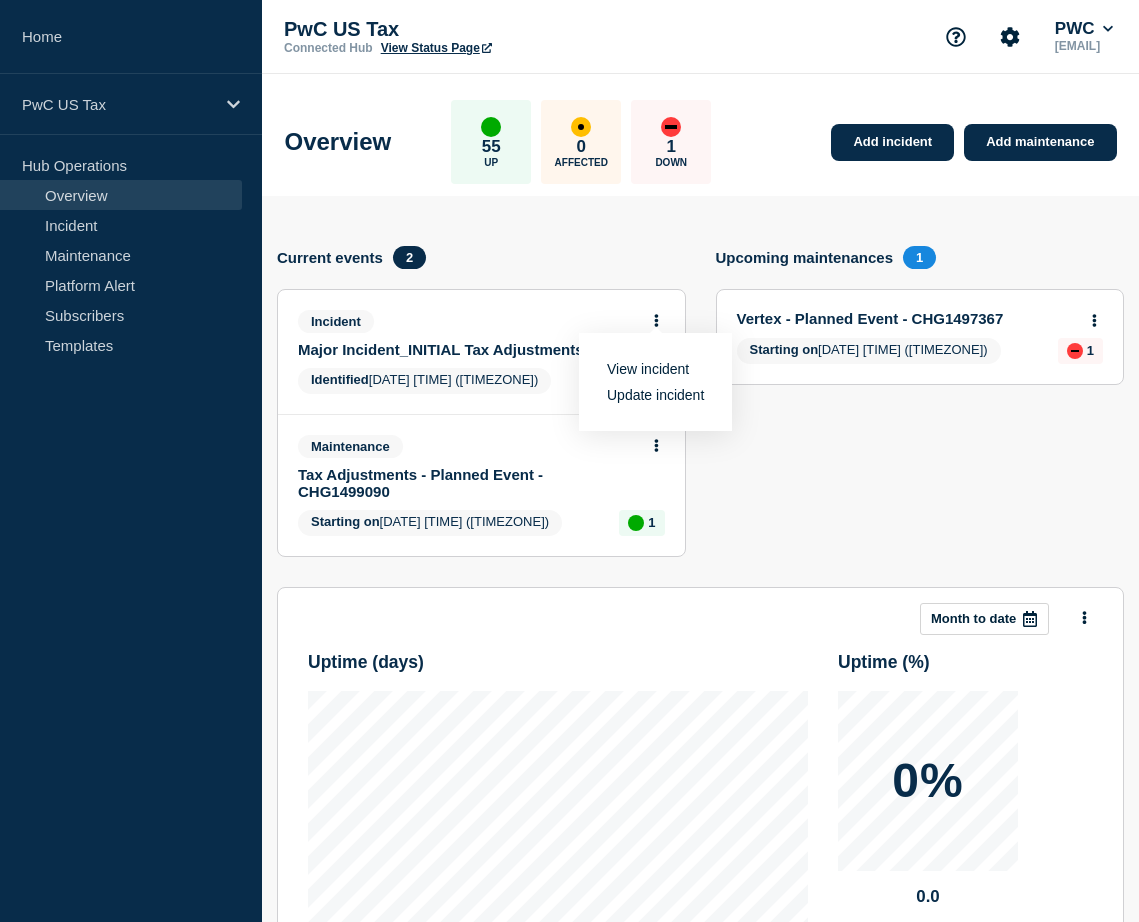 click on "View incident" at bounding box center [648, 369] 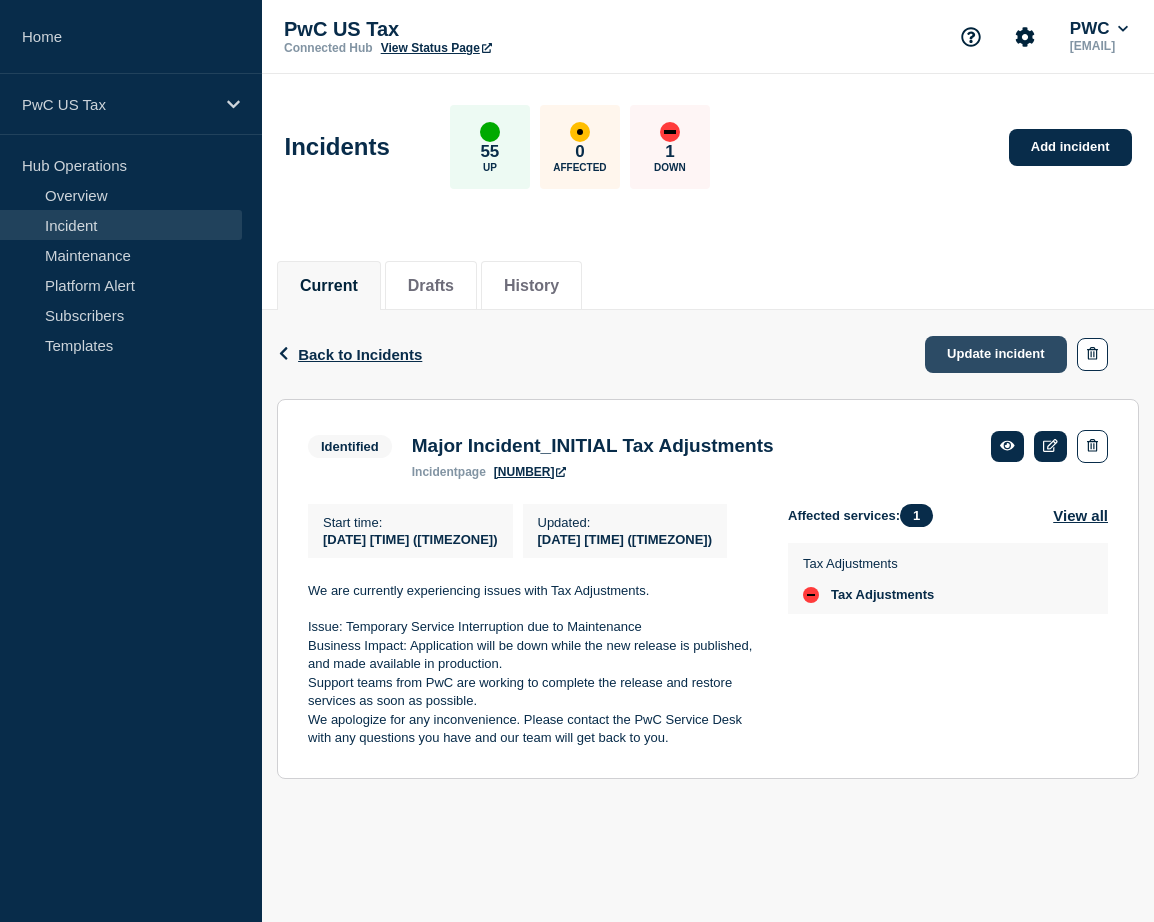 click on "Update incident" 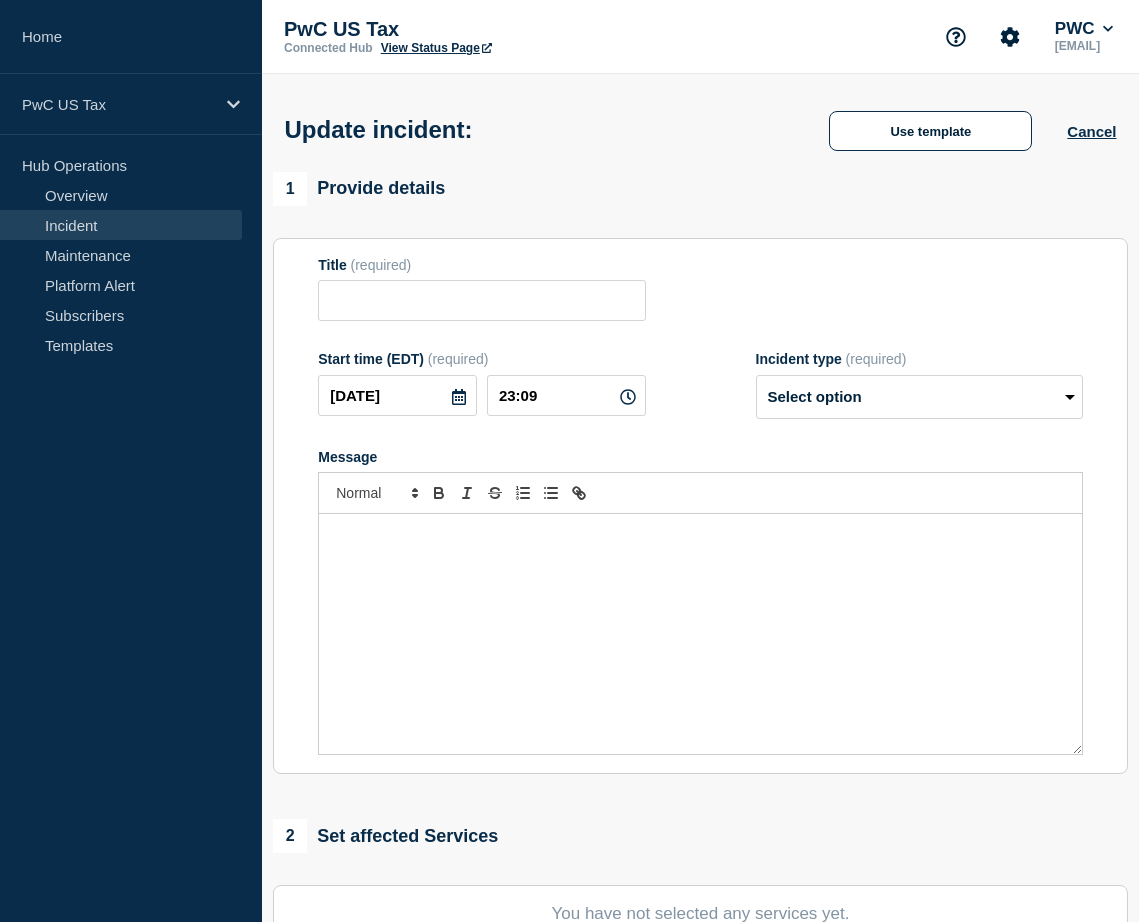 type on "Major Incident_INITIAL Tax Adjustments" 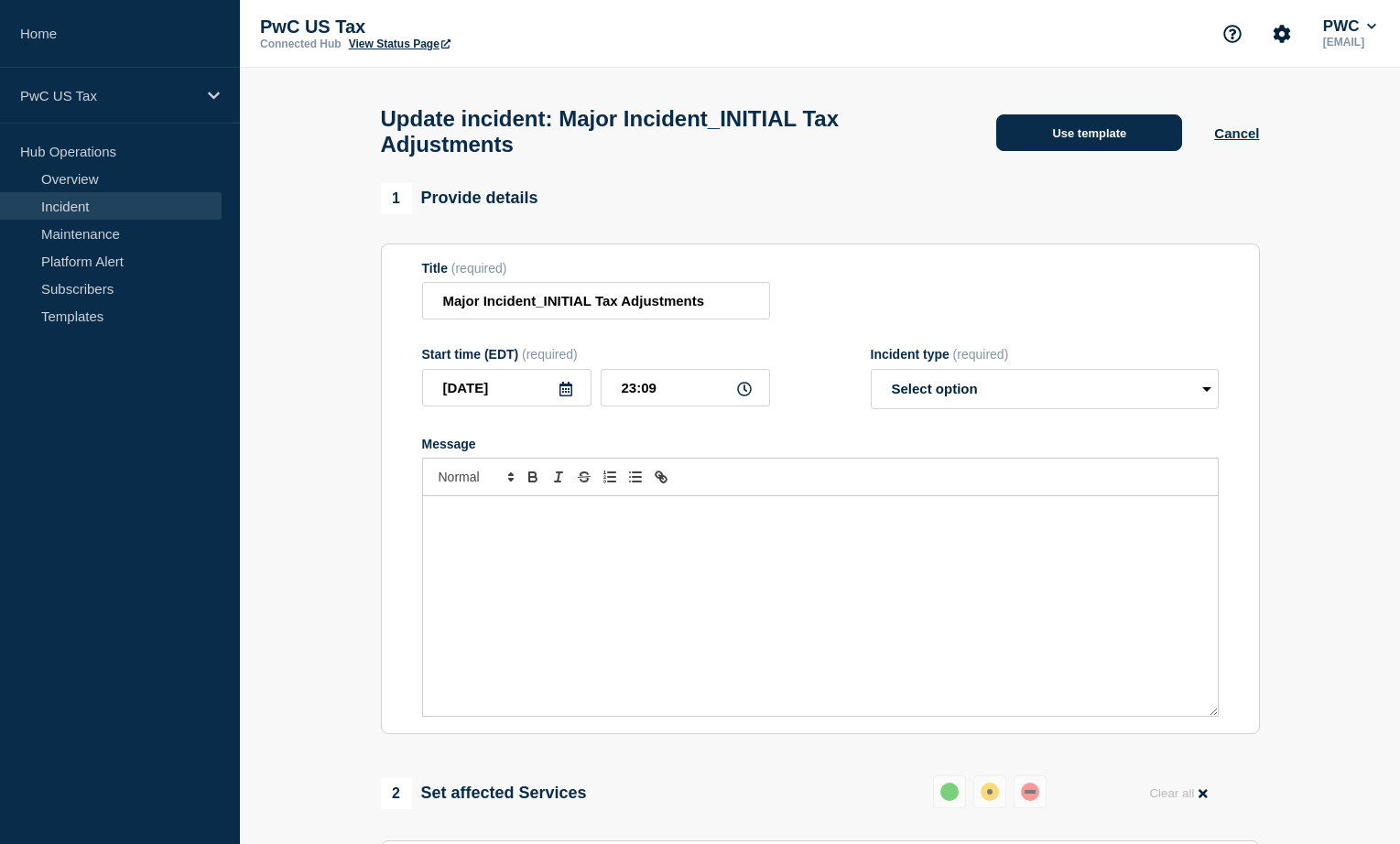 click on "Use template" at bounding box center [1089, 133] 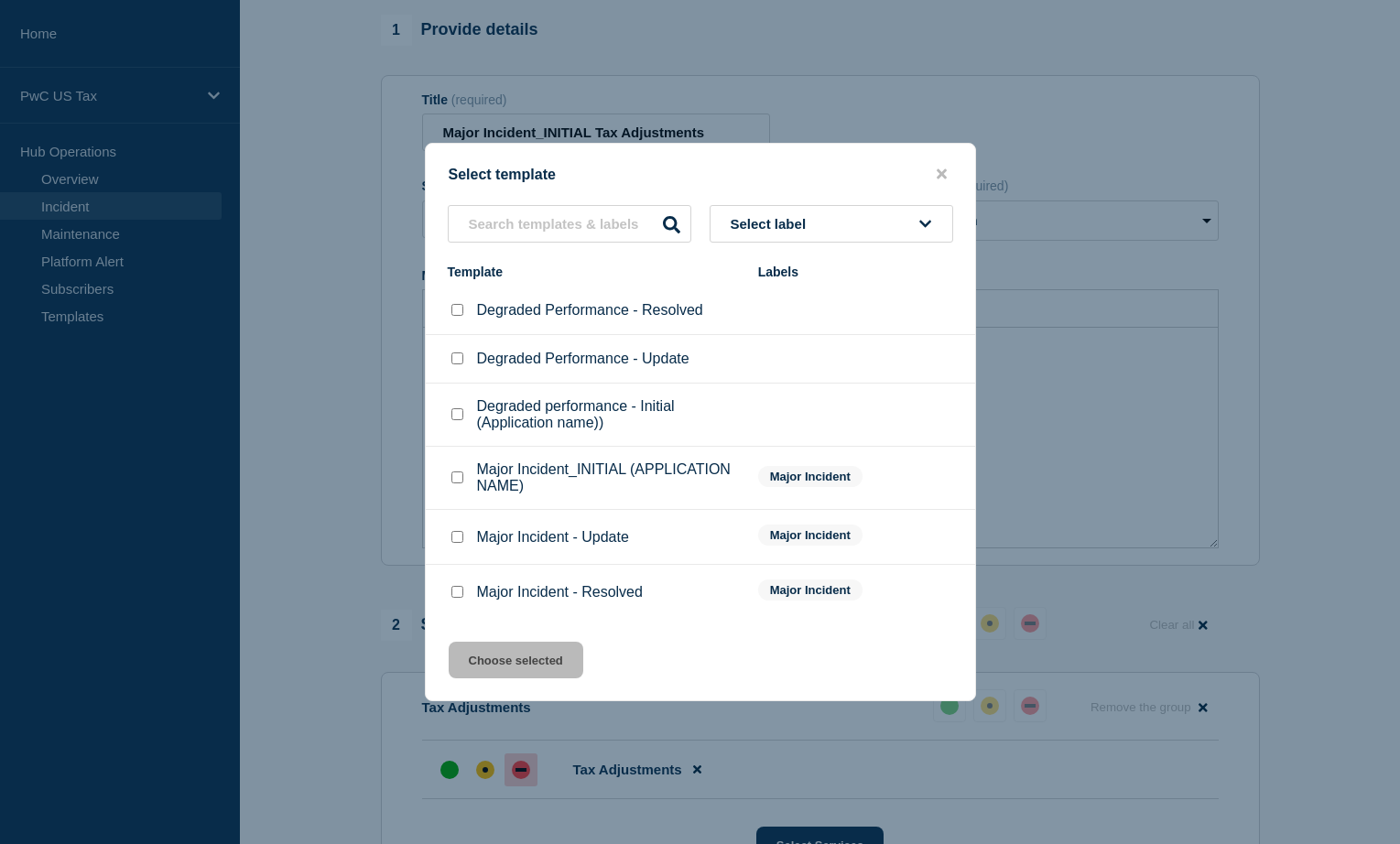 scroll, scrollTop: 183, scrollLeft: 0, axis: vertical 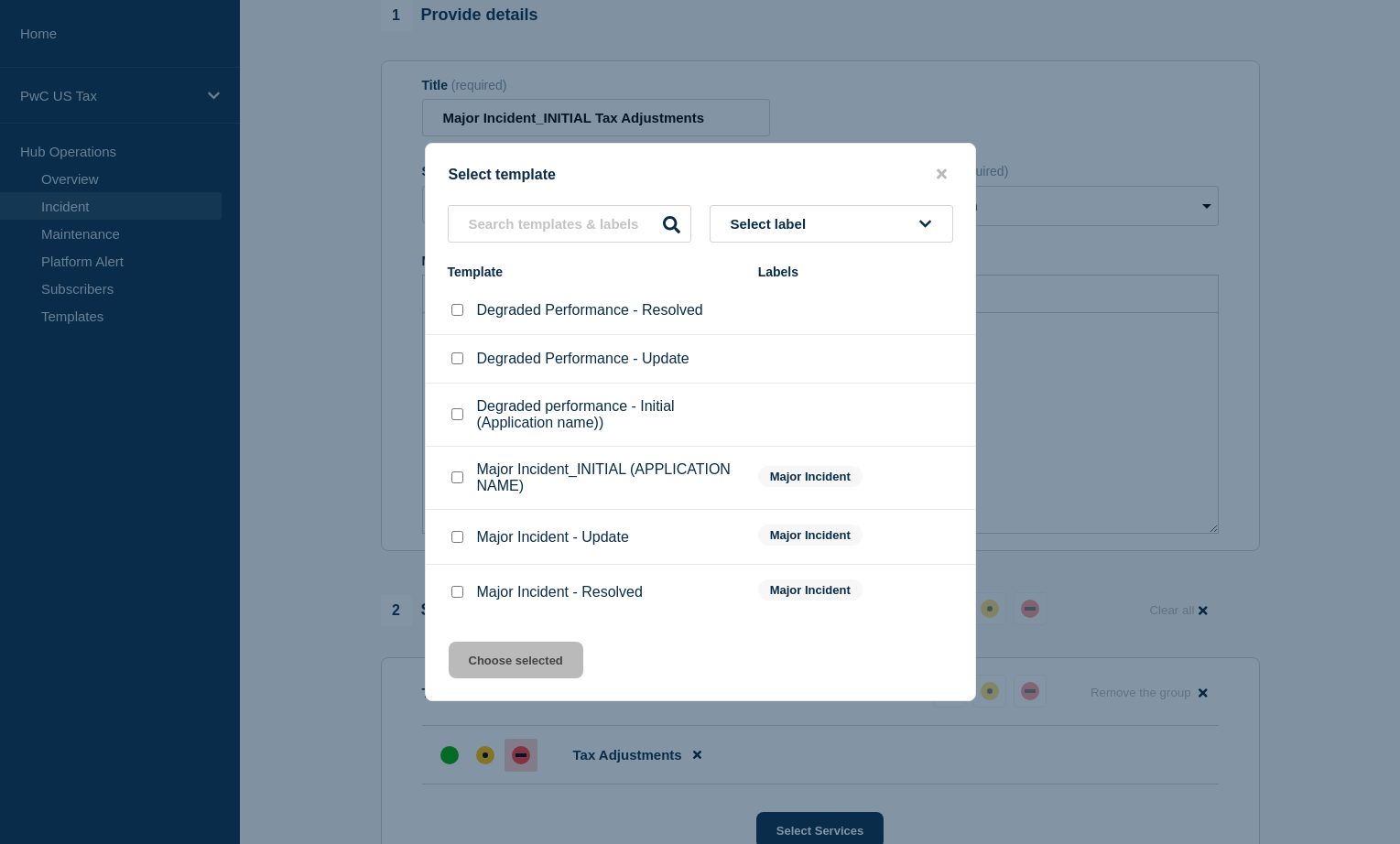 click at bounding box center (457, 592) 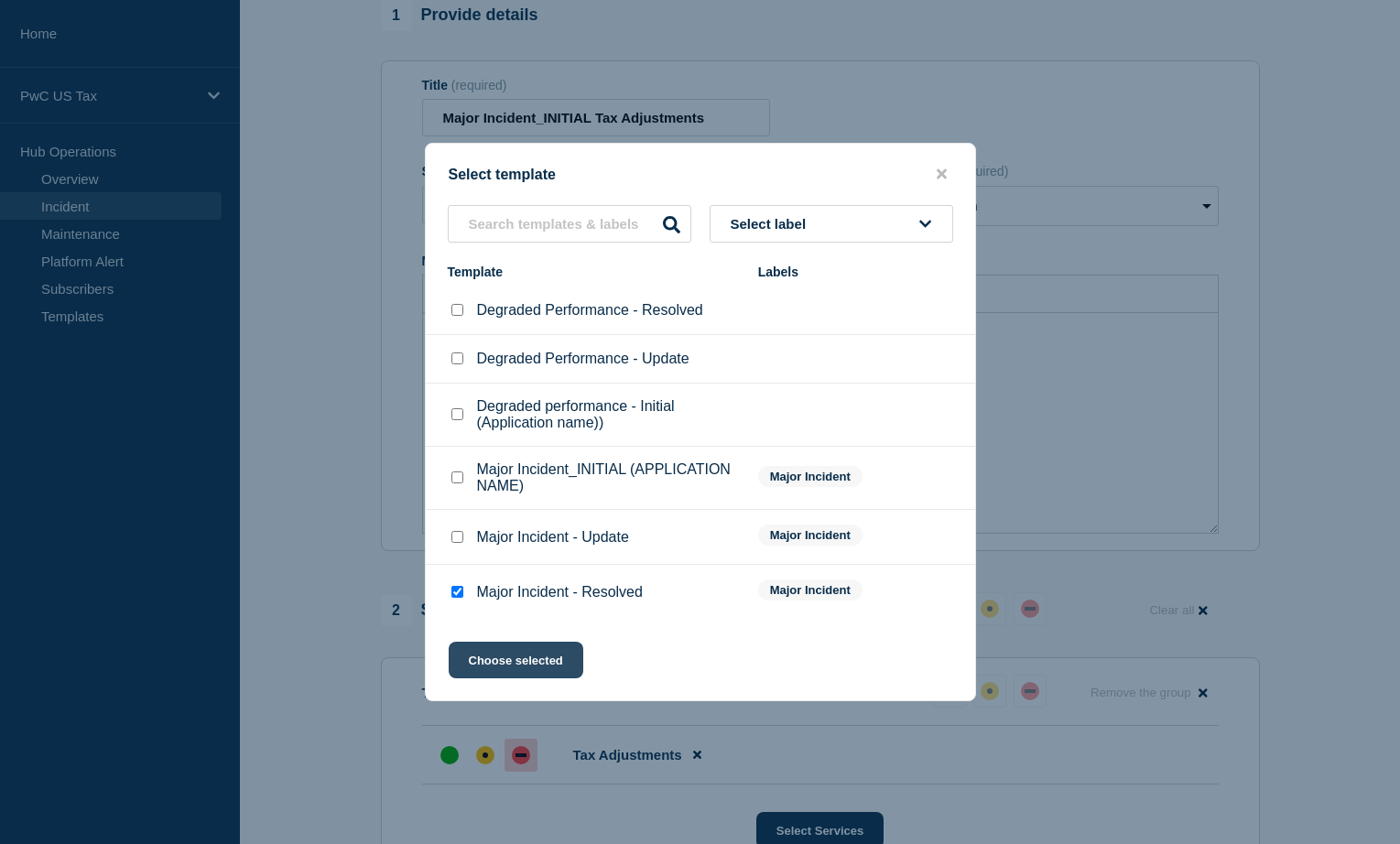 click on "Choose selected" 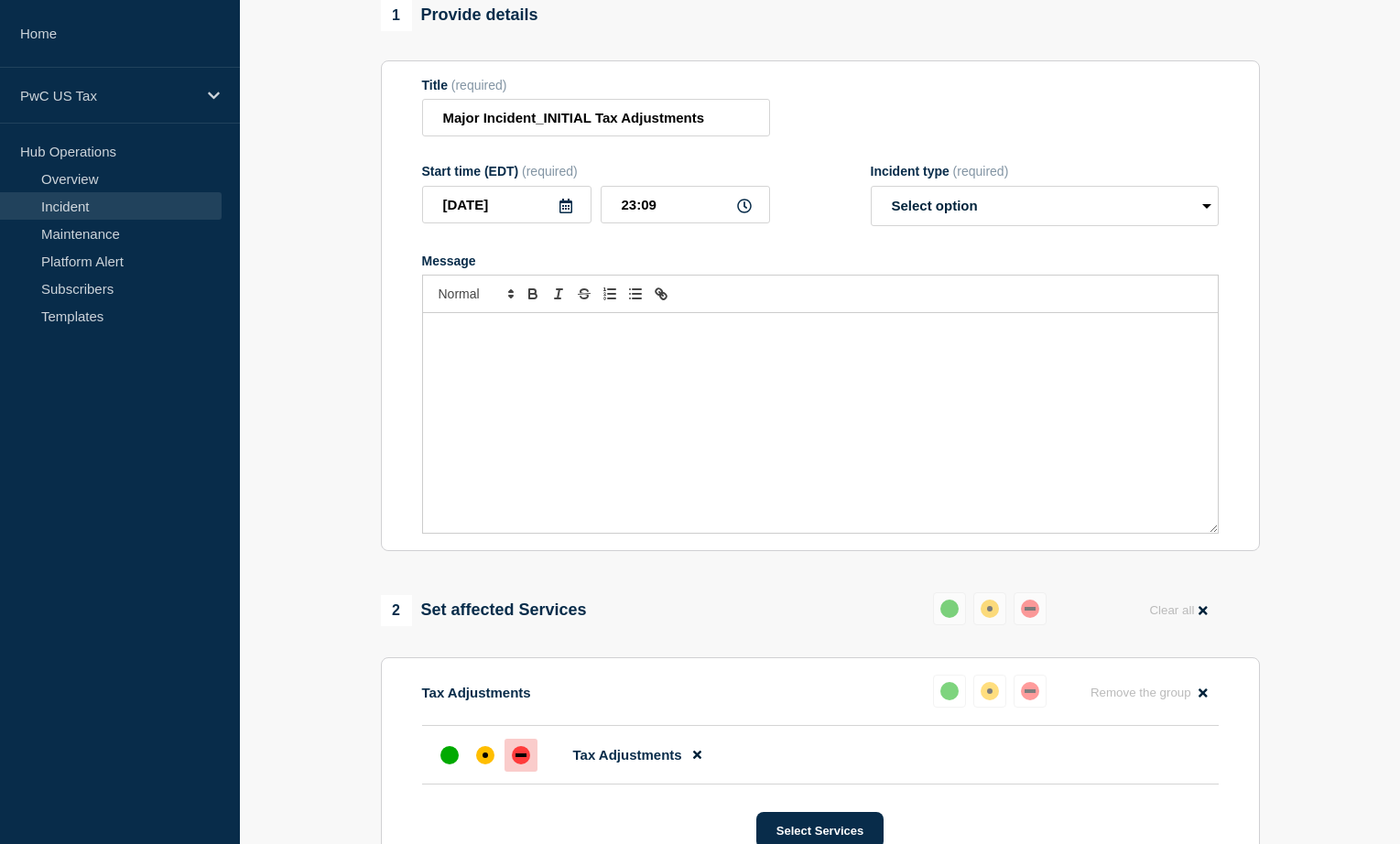 select on "resolved" 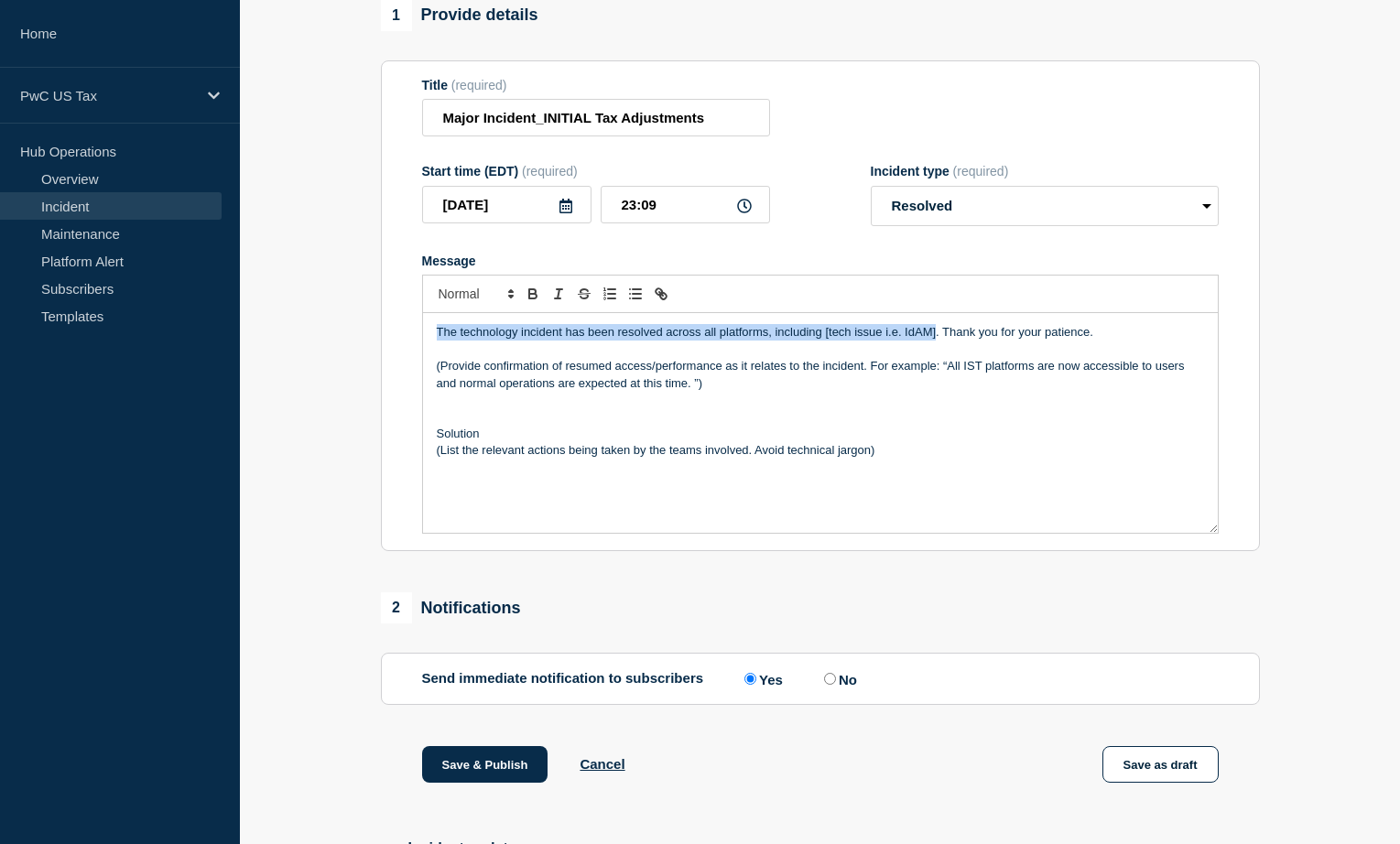 drag, startPoint x: 439, startPoint y: 341, endPoint x: 935, endPoint y: 348, distance: 496.0494 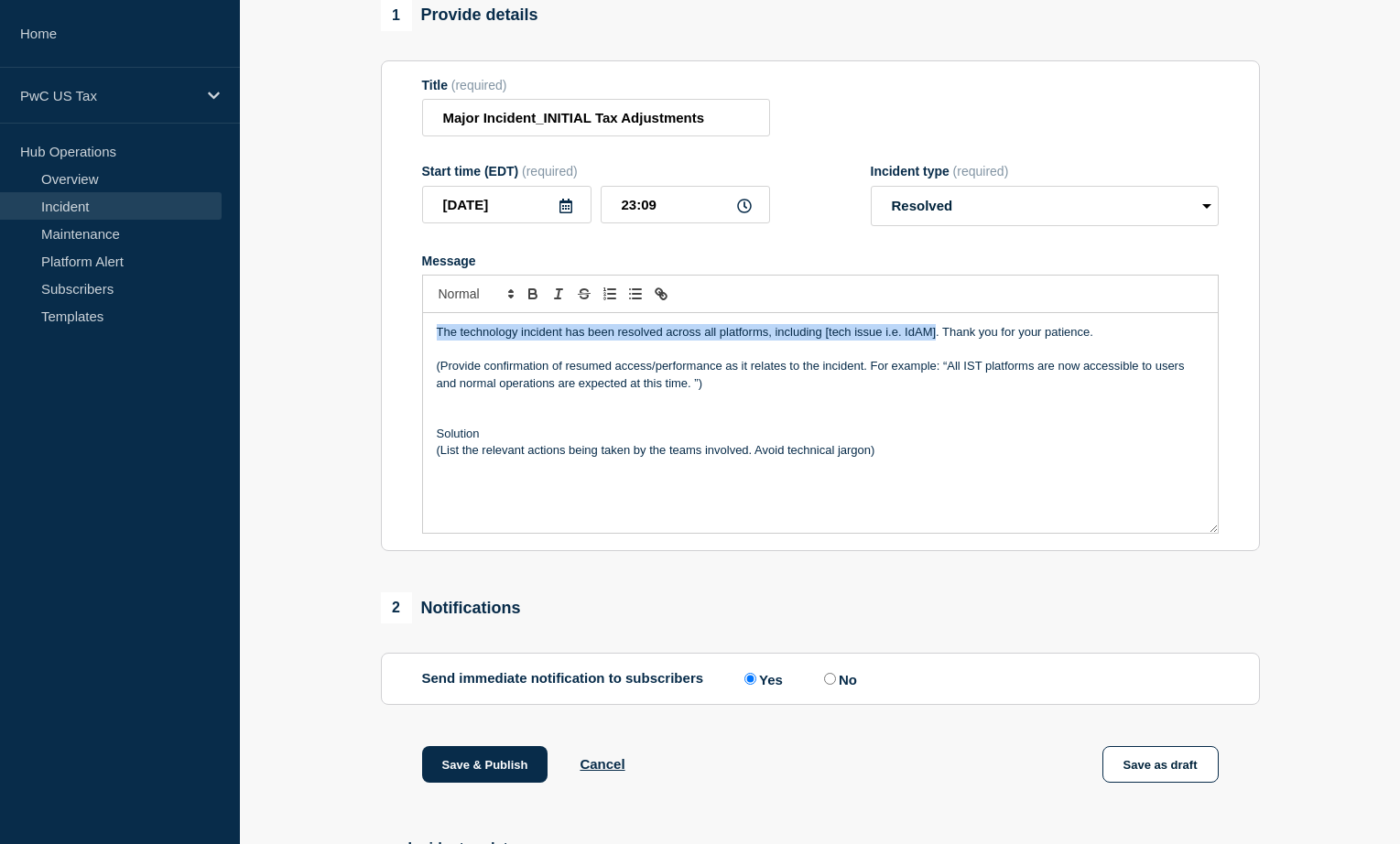 click on "The technology incident has been resolved across all platforms, including [tech issue i.e. IdAM]. Thank you for your patience." at bounding box center (820, 332) 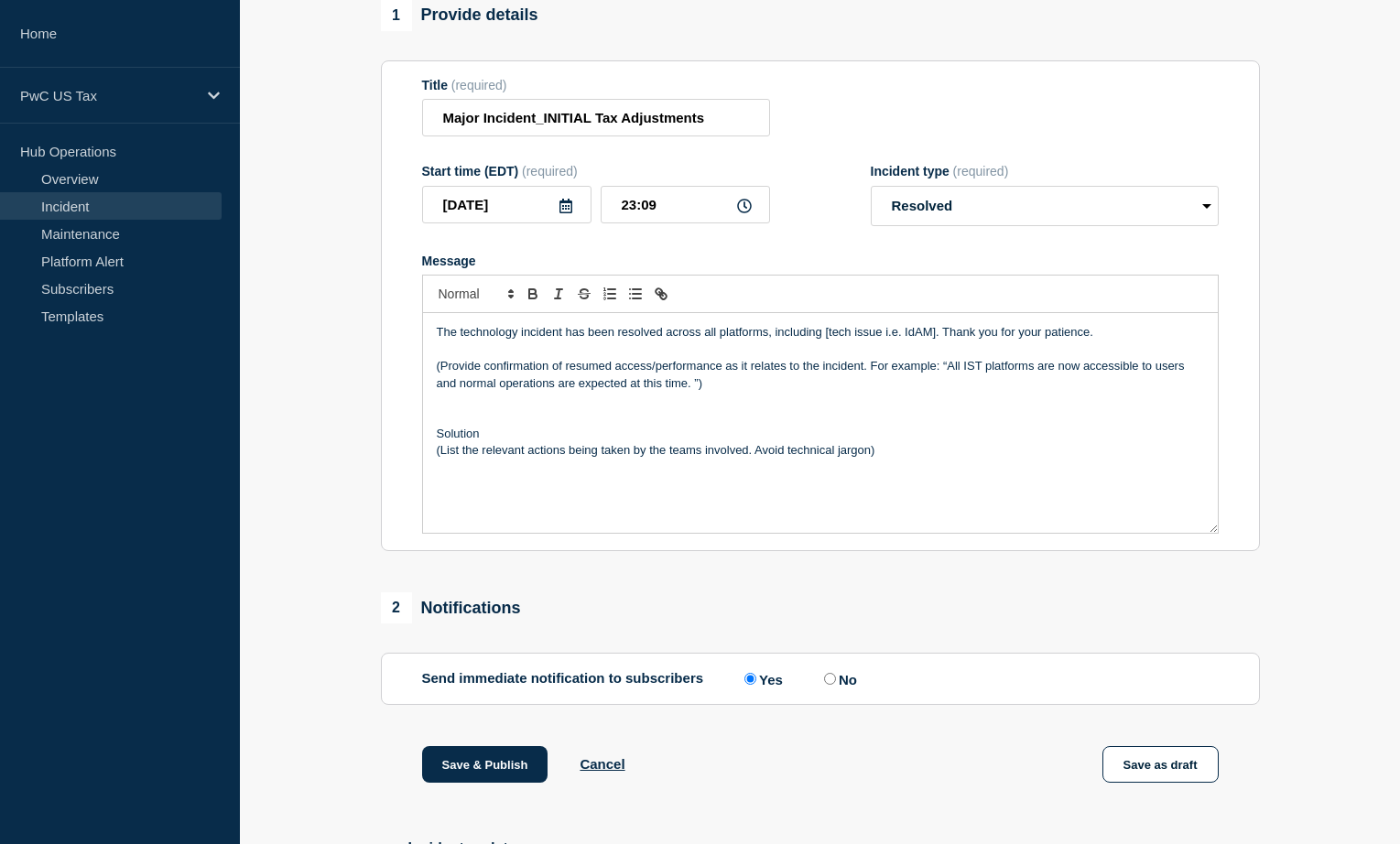 type 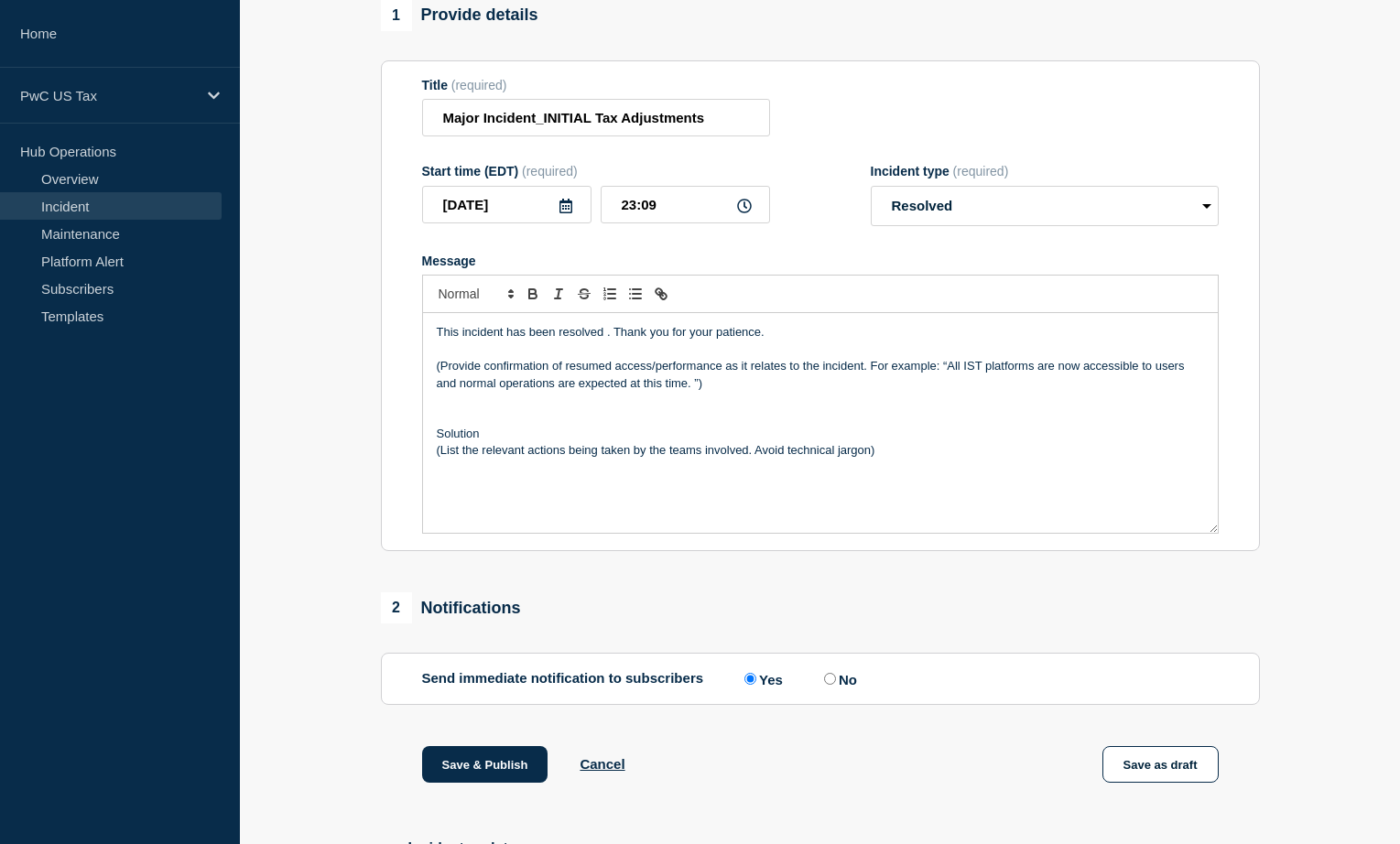 click at bounding box center [820, 417] 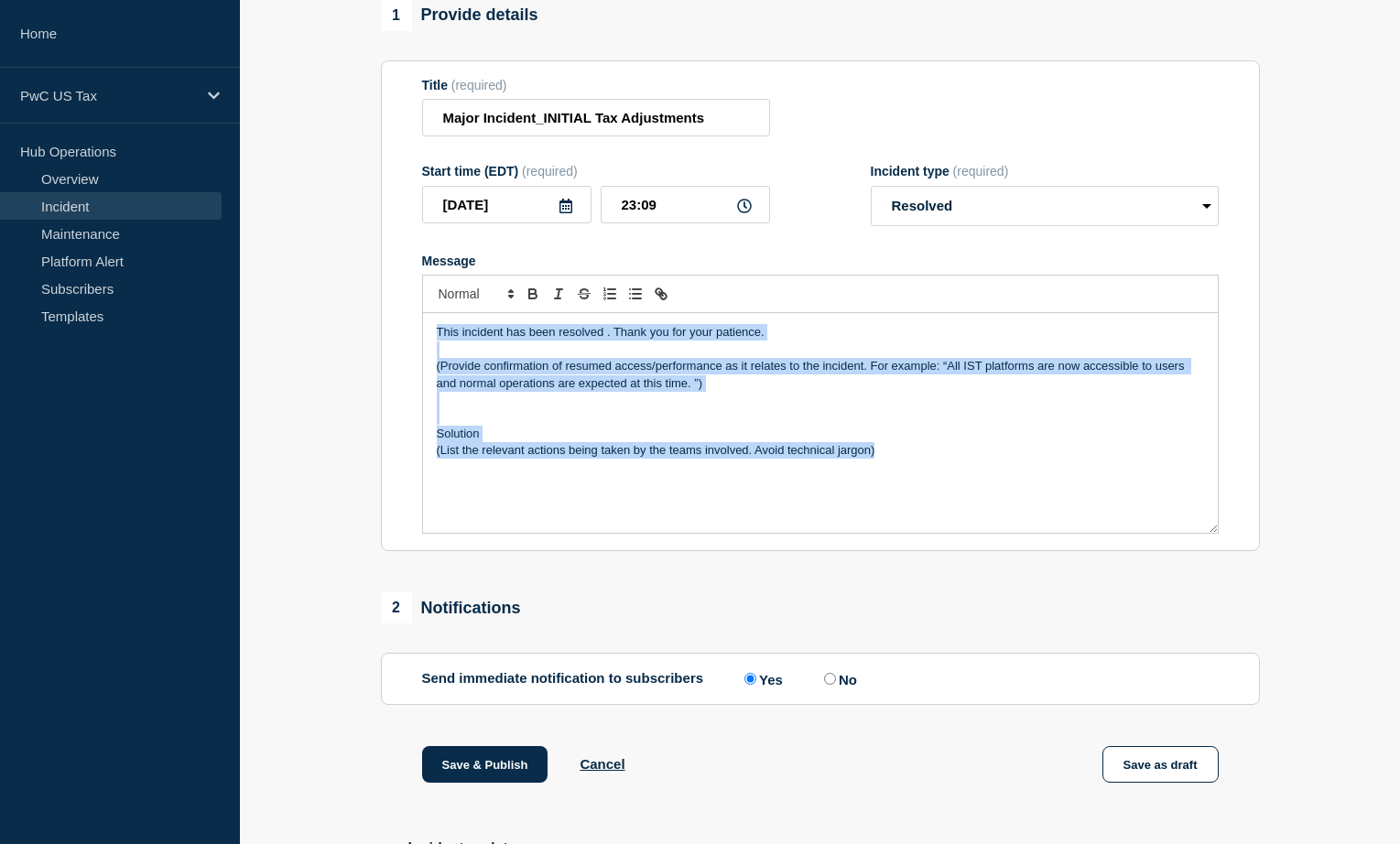 drag, startPoint x: 438, startPoint y: 343, endPoint x: 934, endPoint y: 468, distance: 511.5086 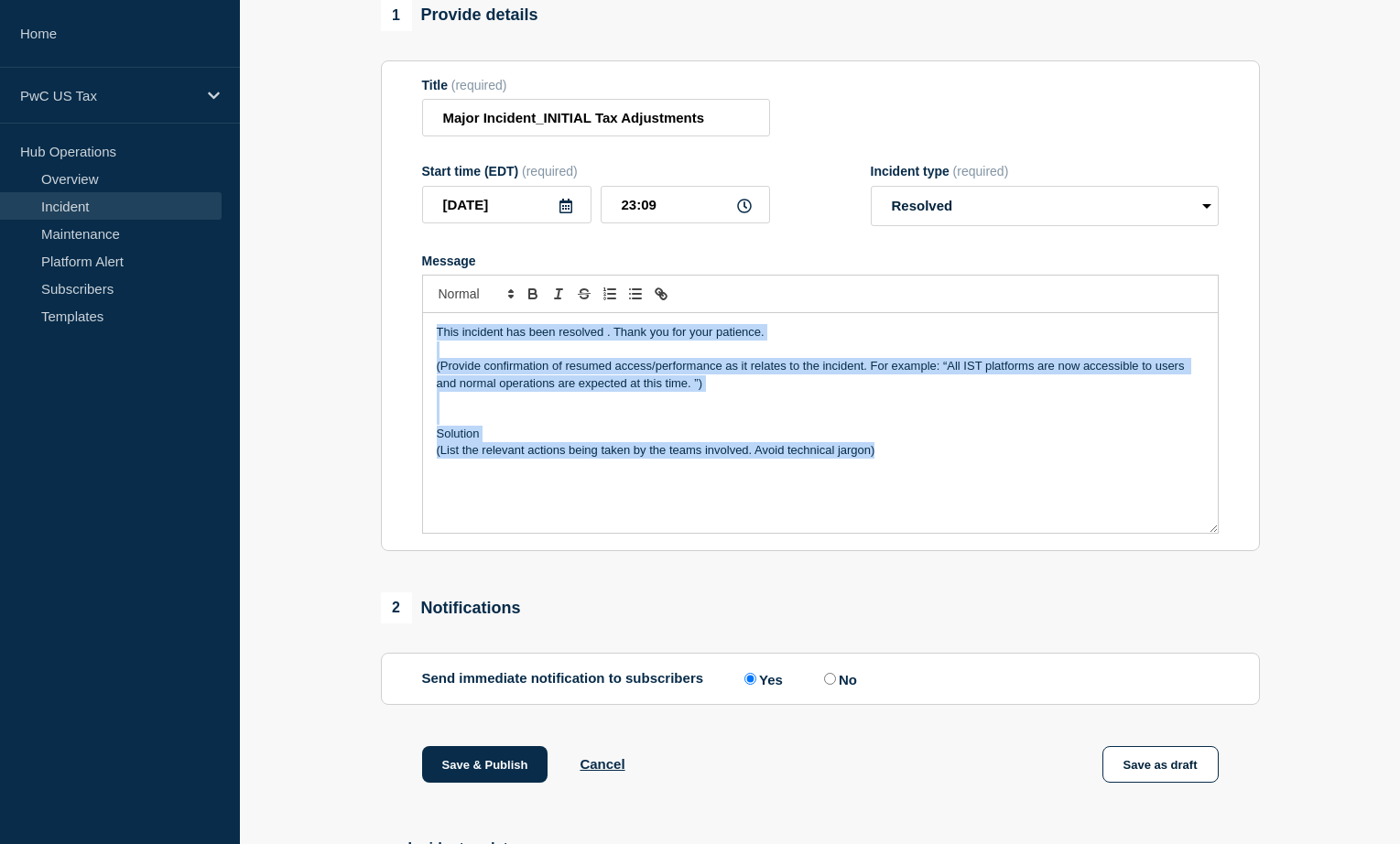 click on "This incident has been resolved . Thank you for your patience. (Provide confirmation of resumed access/performance as it relates to the incident. For example: “All IST platforms are now accessible to users and normal operations are expected at this time. ”) Solution  (List the relevant actions being taken by the teams involved. Avoid technical jargon)" at bounding box center [820, 423] 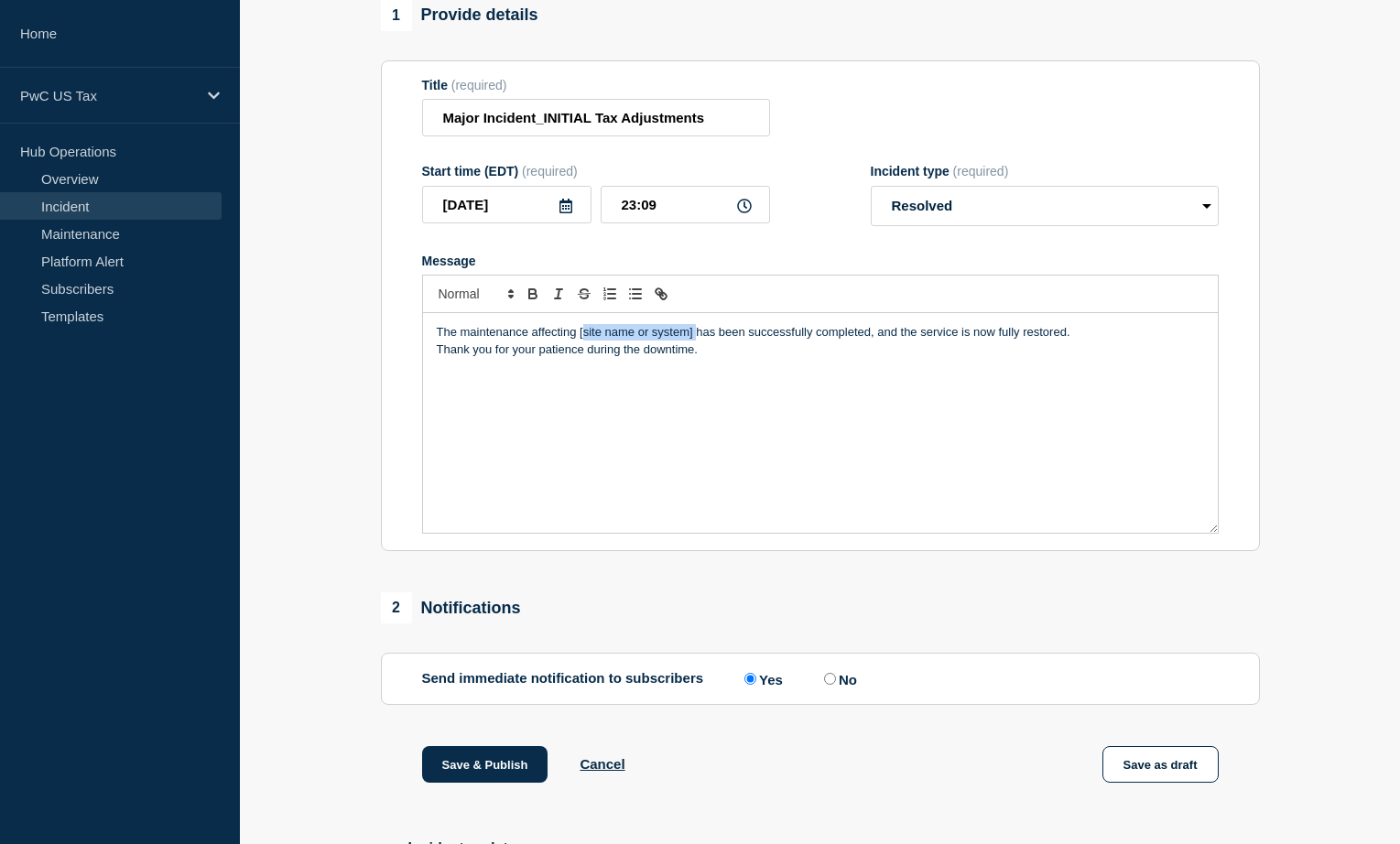 drag, startPoint x: 582, startPoint y: 341, endPoint x: 696, endPoint y: 341, distance: 114 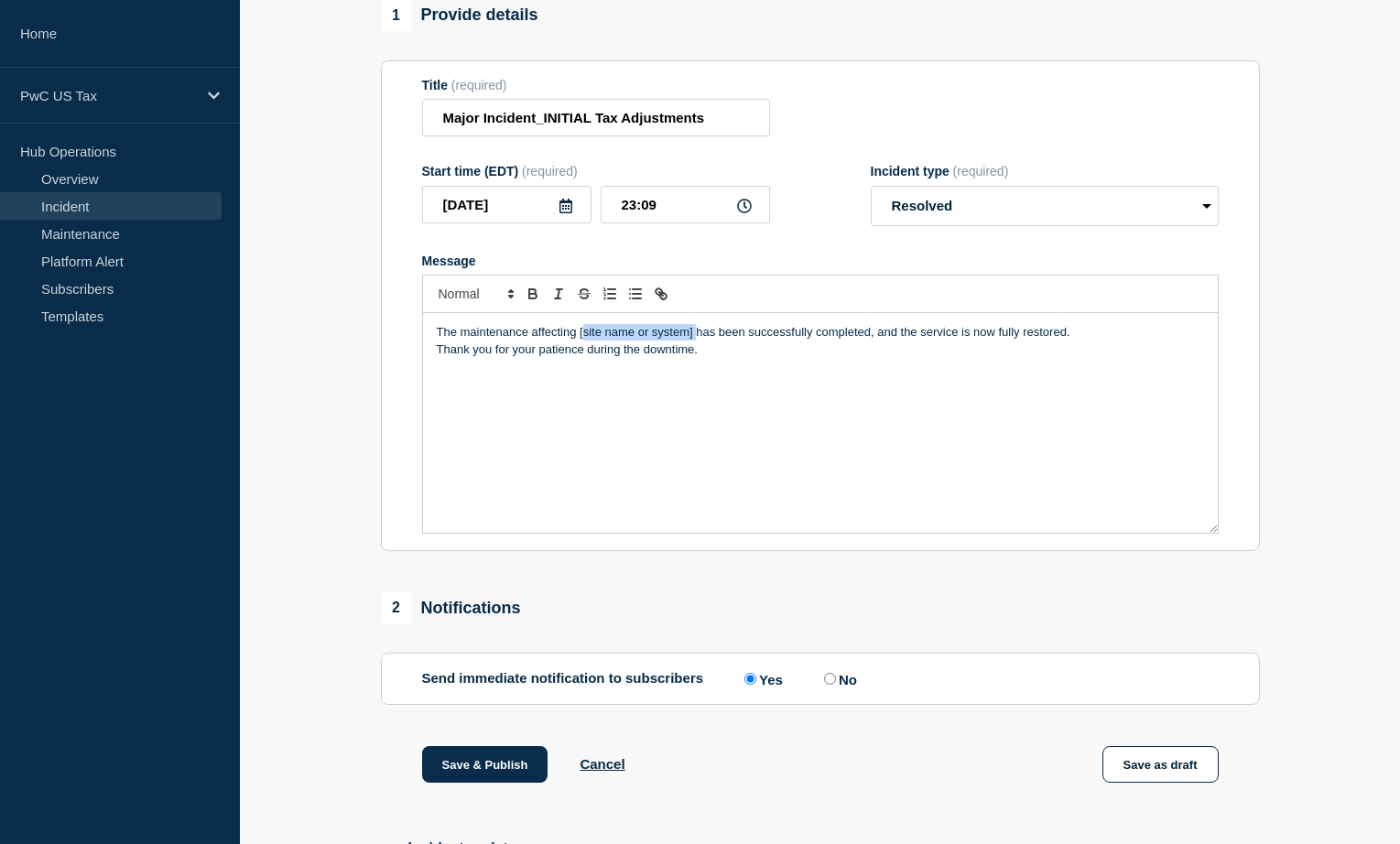 click on "The maintenance affecting [site name or system] has been successfully completed, and the service is now fully restored." at bounding box center (820, 332) 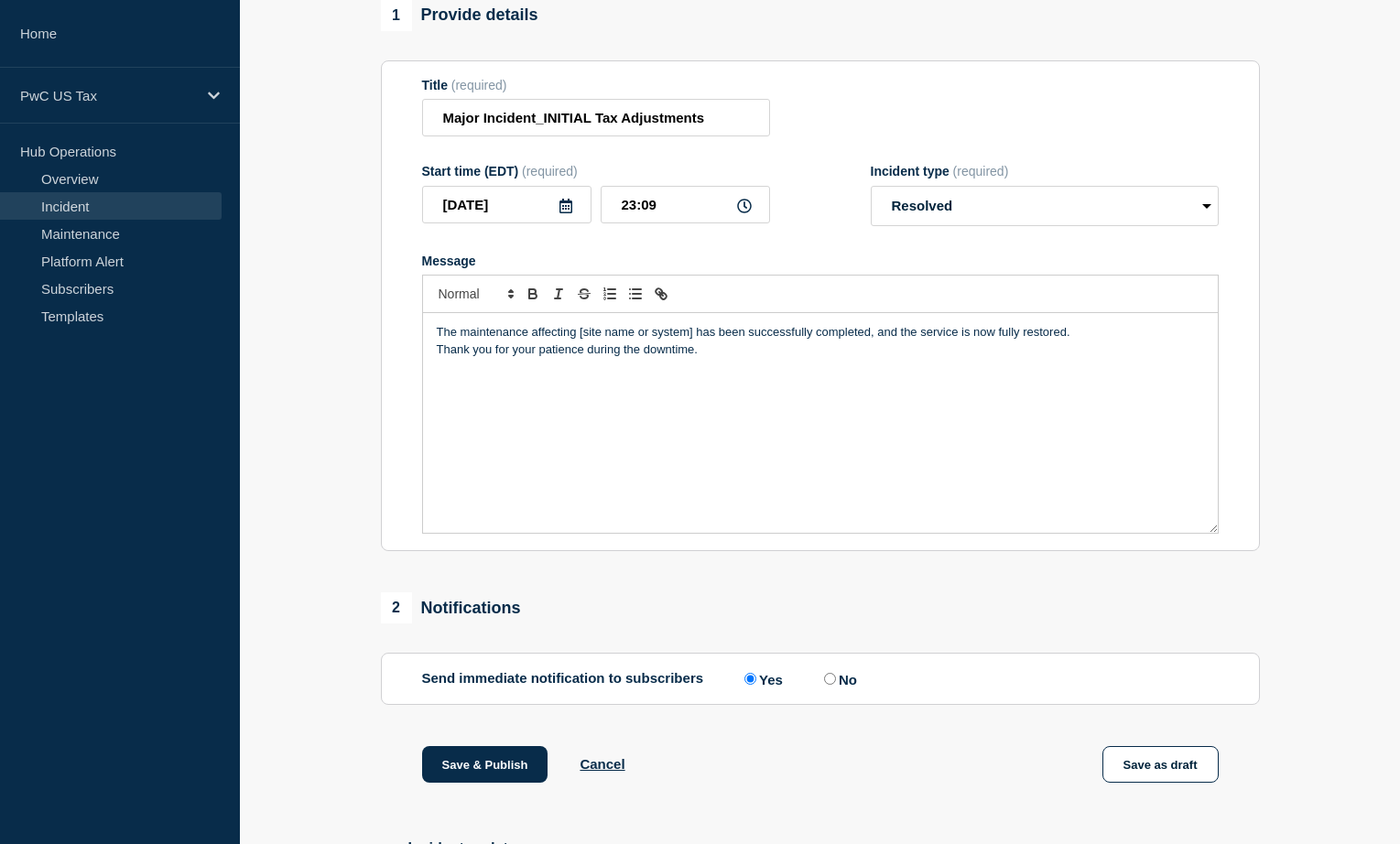 click on "The maintenance affecting [site name or system] has been successfully completed, and the service is now fully restored." at bounding box center [820, 332] 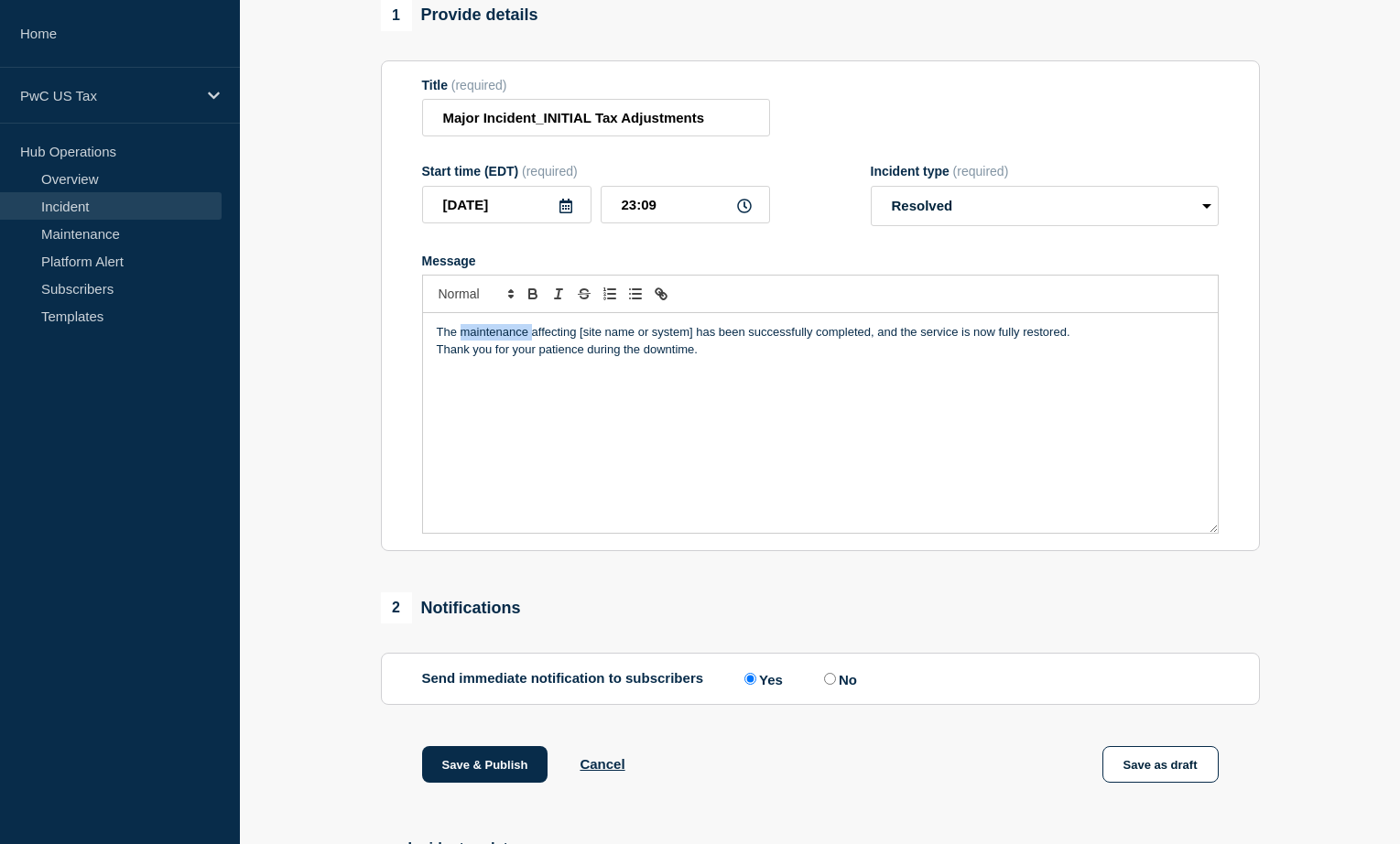 click on "The maintenance affecting [site name or system] has been successfully completed, and the service is now fully restored." at bounding box center (820, 332) 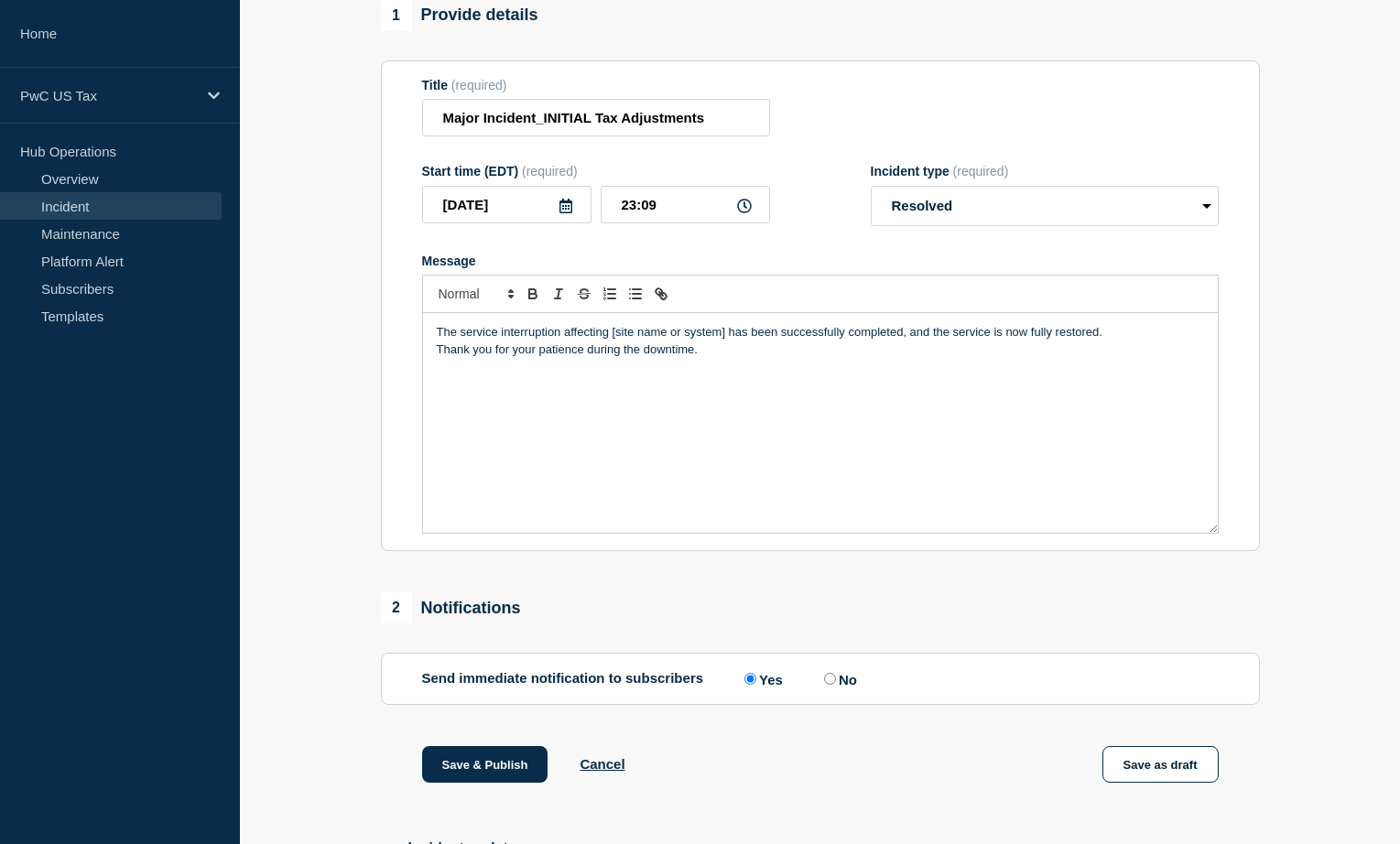 click on "The service interruption affecting [site name or system] has been successfully completed, and the service is now fully restored." at bounding box center (820, 332) 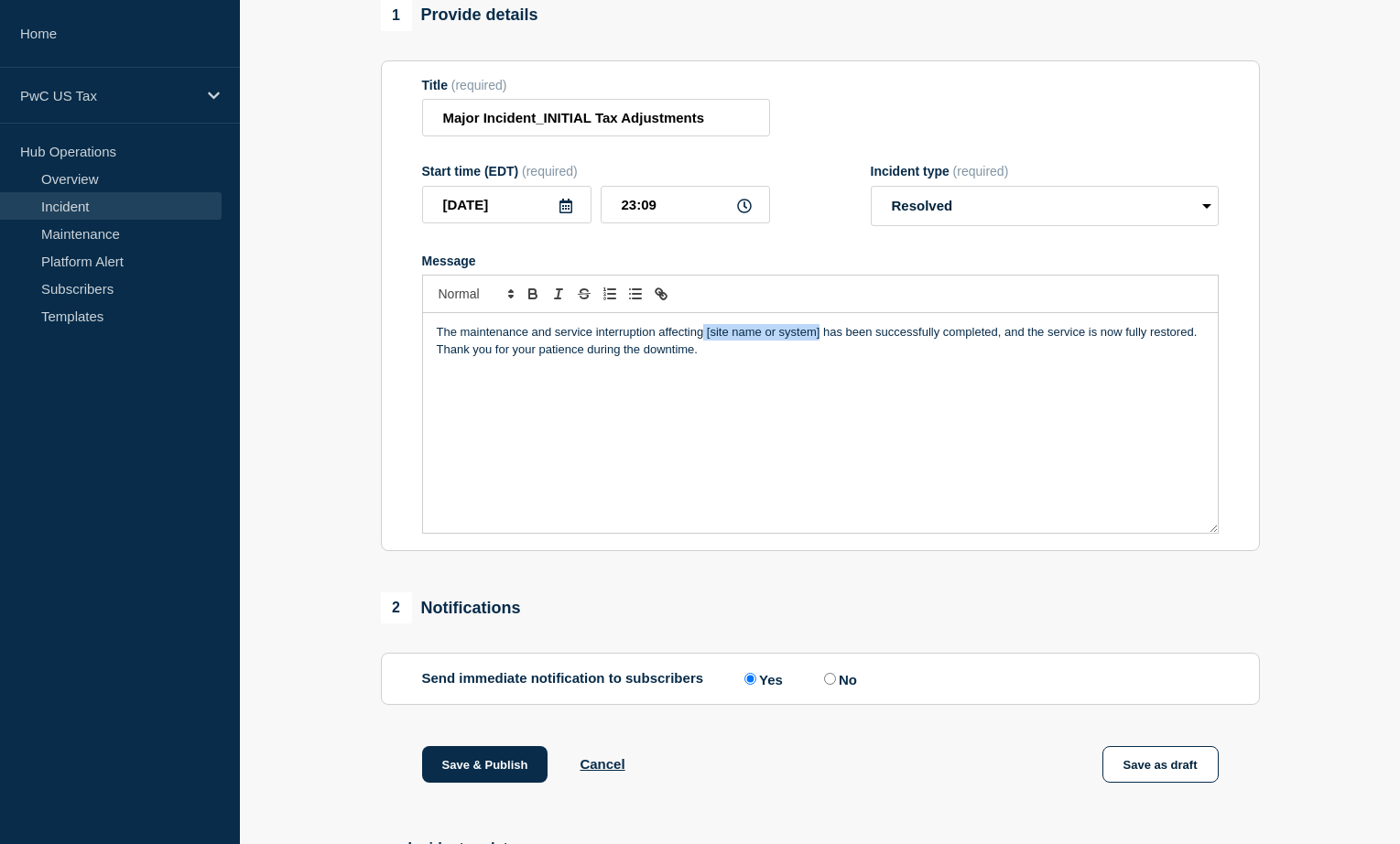 drag, startPoint x: 705, startPoint y: 343, endPoint x: 819, endPoint y: 336, distance: 114.2147 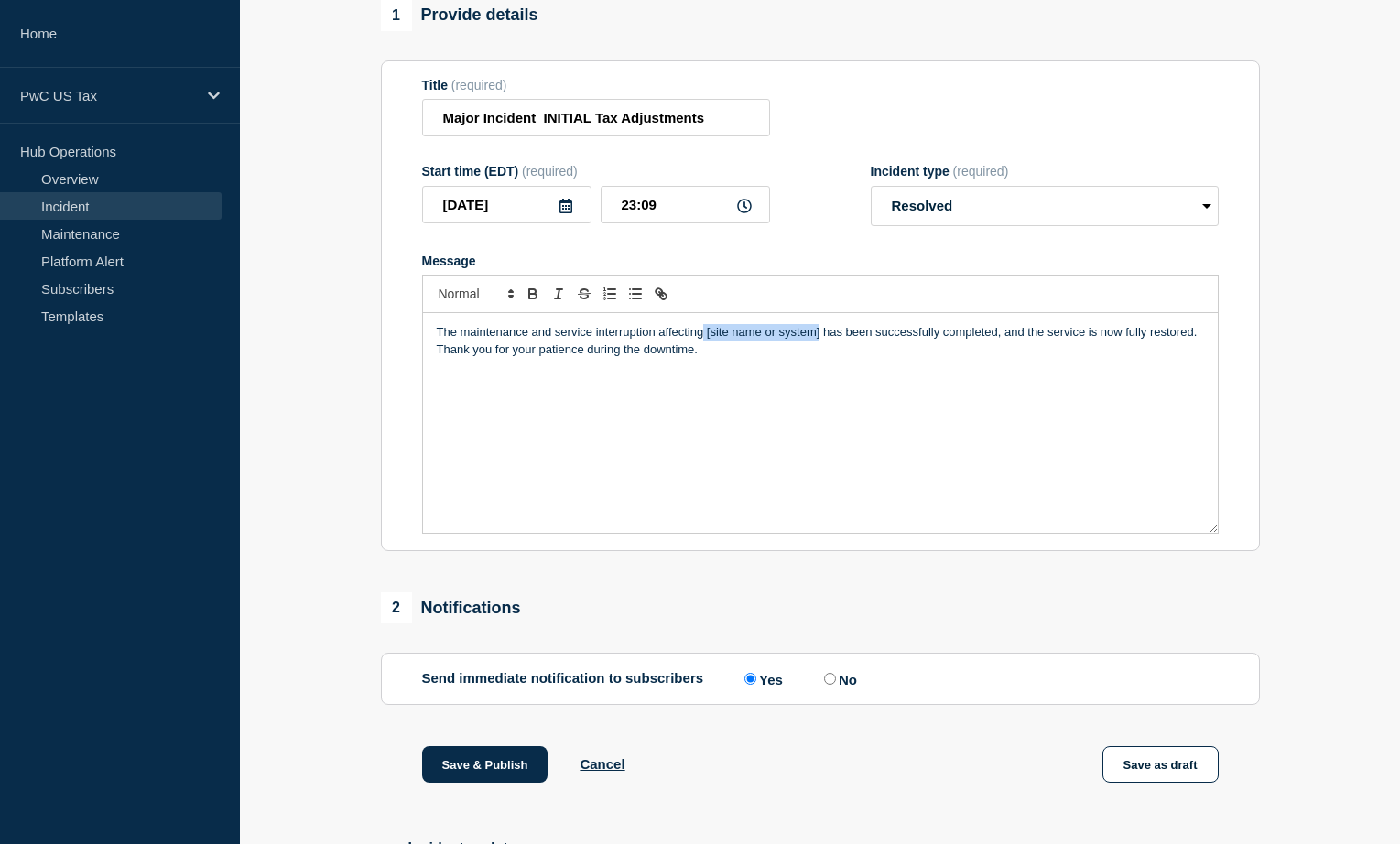 click on "The maintenance and service interruption affecting [site name or system] has been successfully completed, and the service is now fully restored." at bounding box center (820, 332) 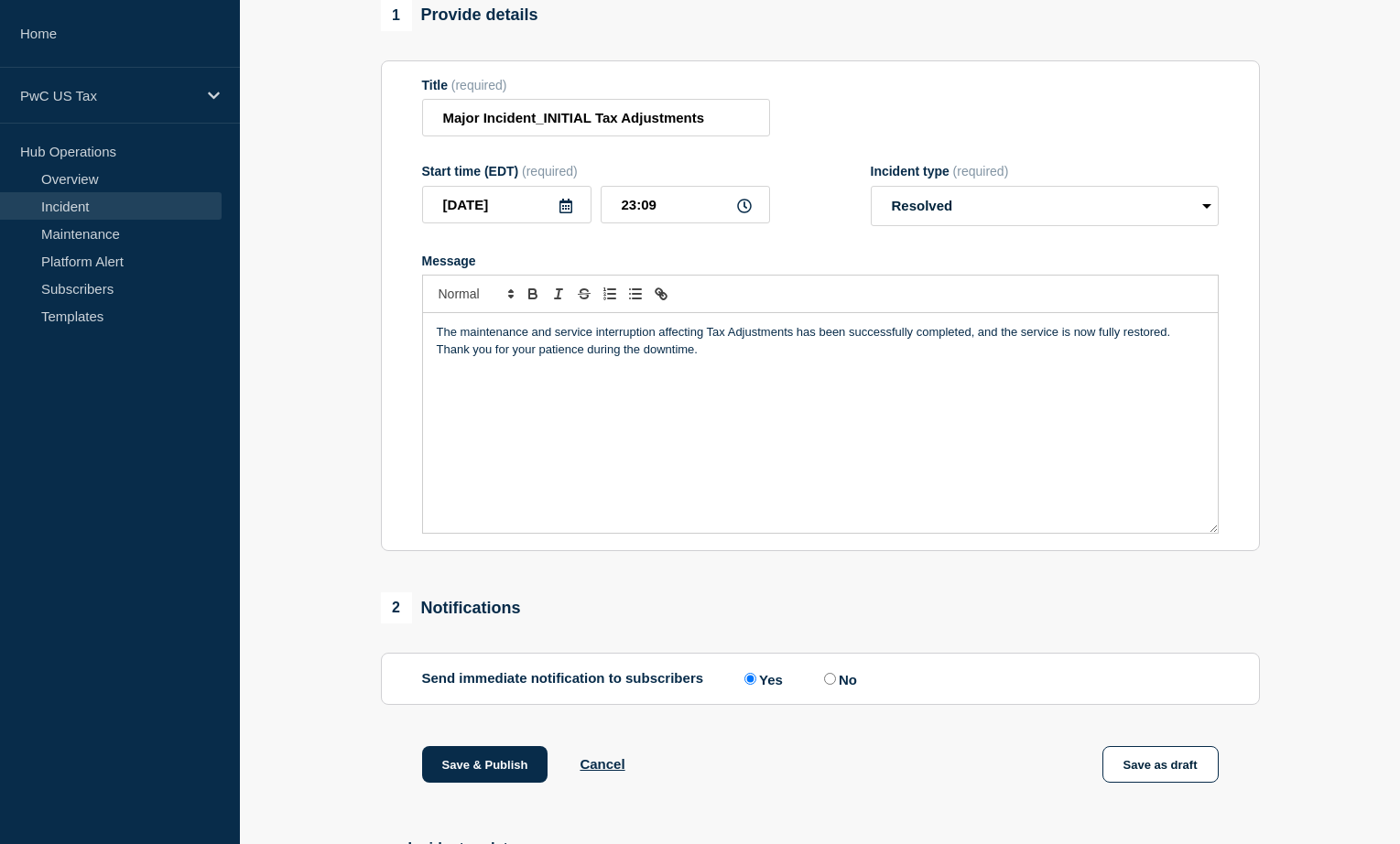 click on "Thank you for your patience during the downtime." at bounding box center (820, 350) 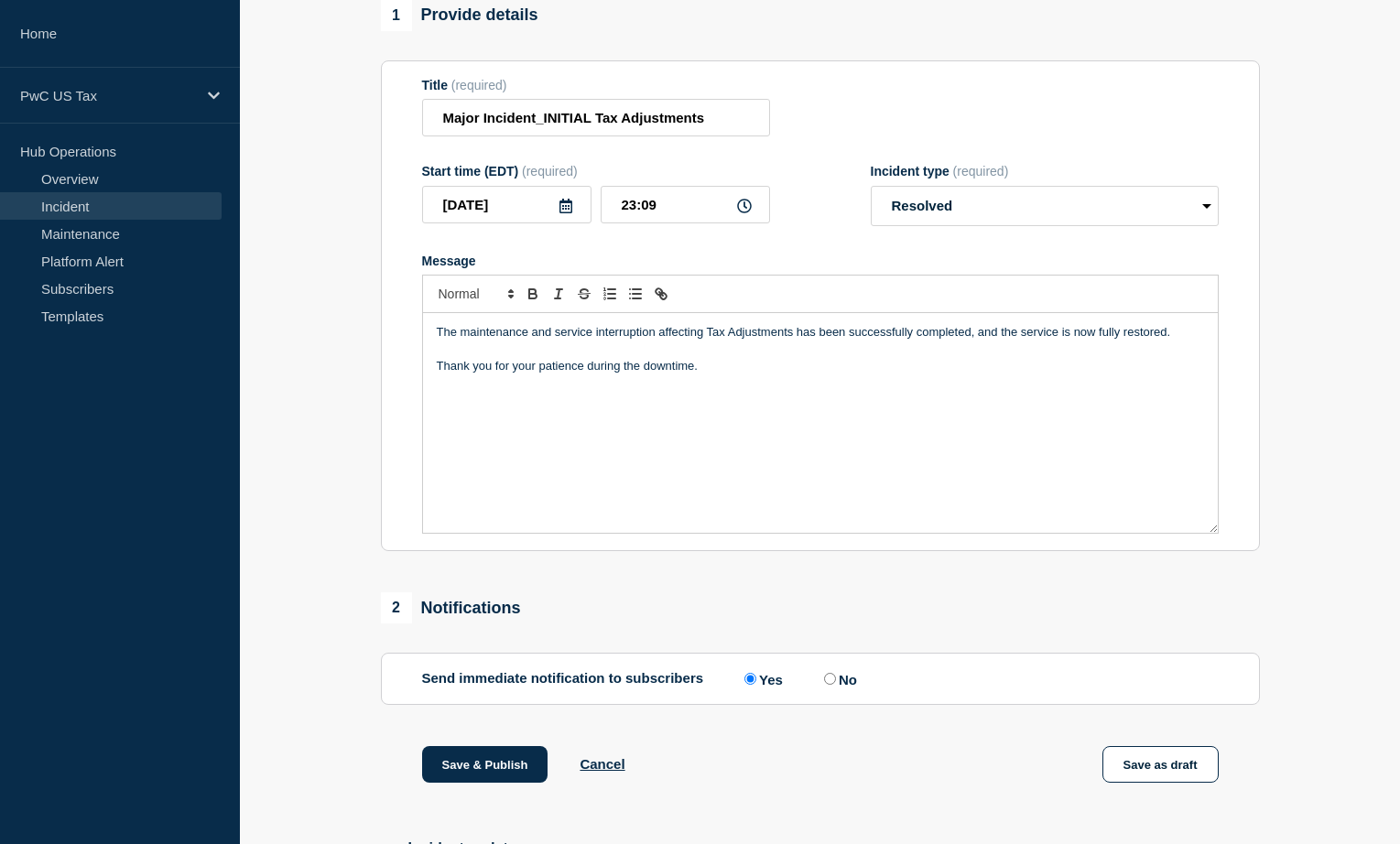 click on "The maintenance and service interruption affecting Tax Adjustments has been successfully completed, and the service is now fully restored. Thank you for your patience during the downtime." at bounding box center [820, 423] 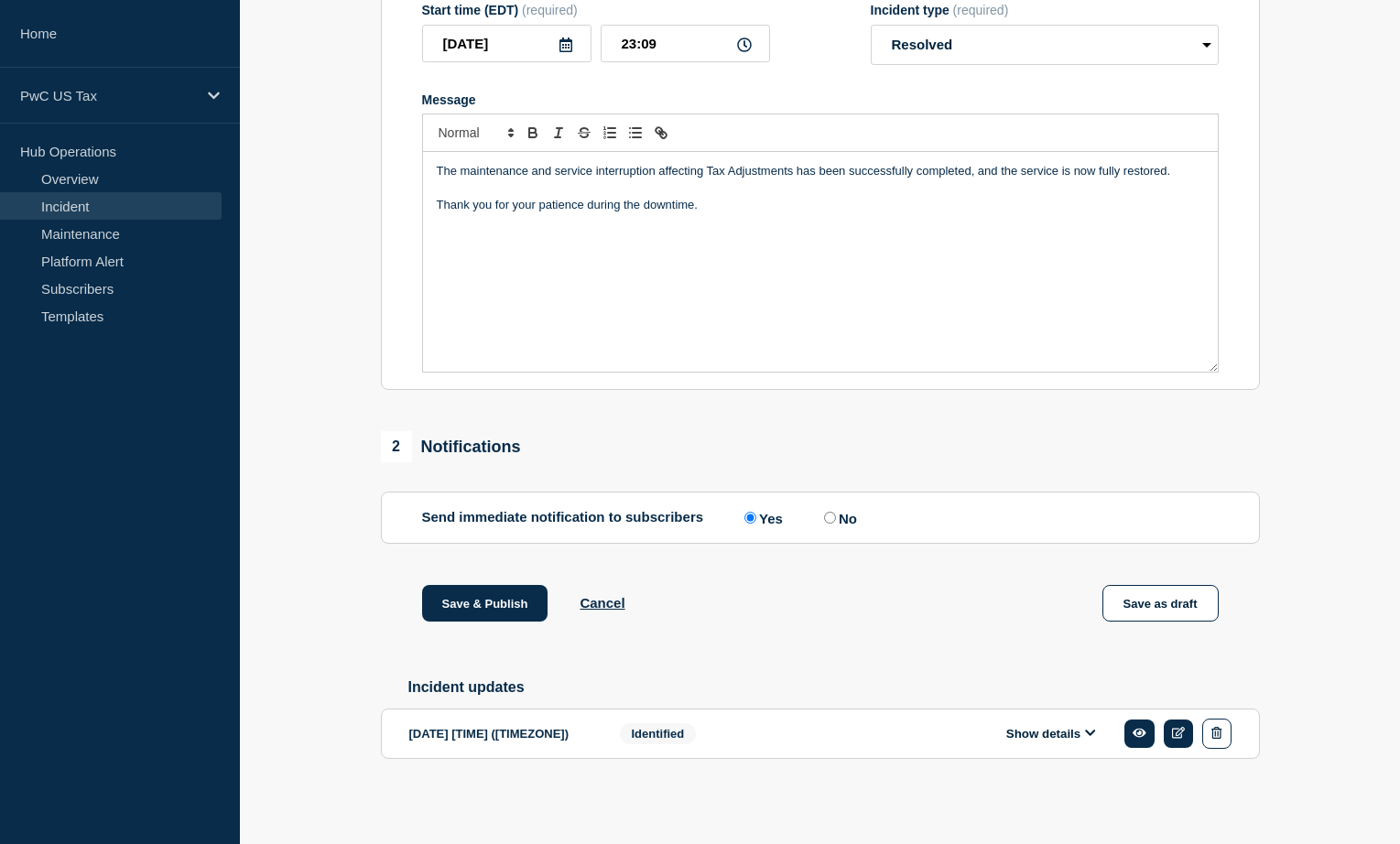 scroll, scrollTop: 358, scrollLeft: 0, axis: vertical 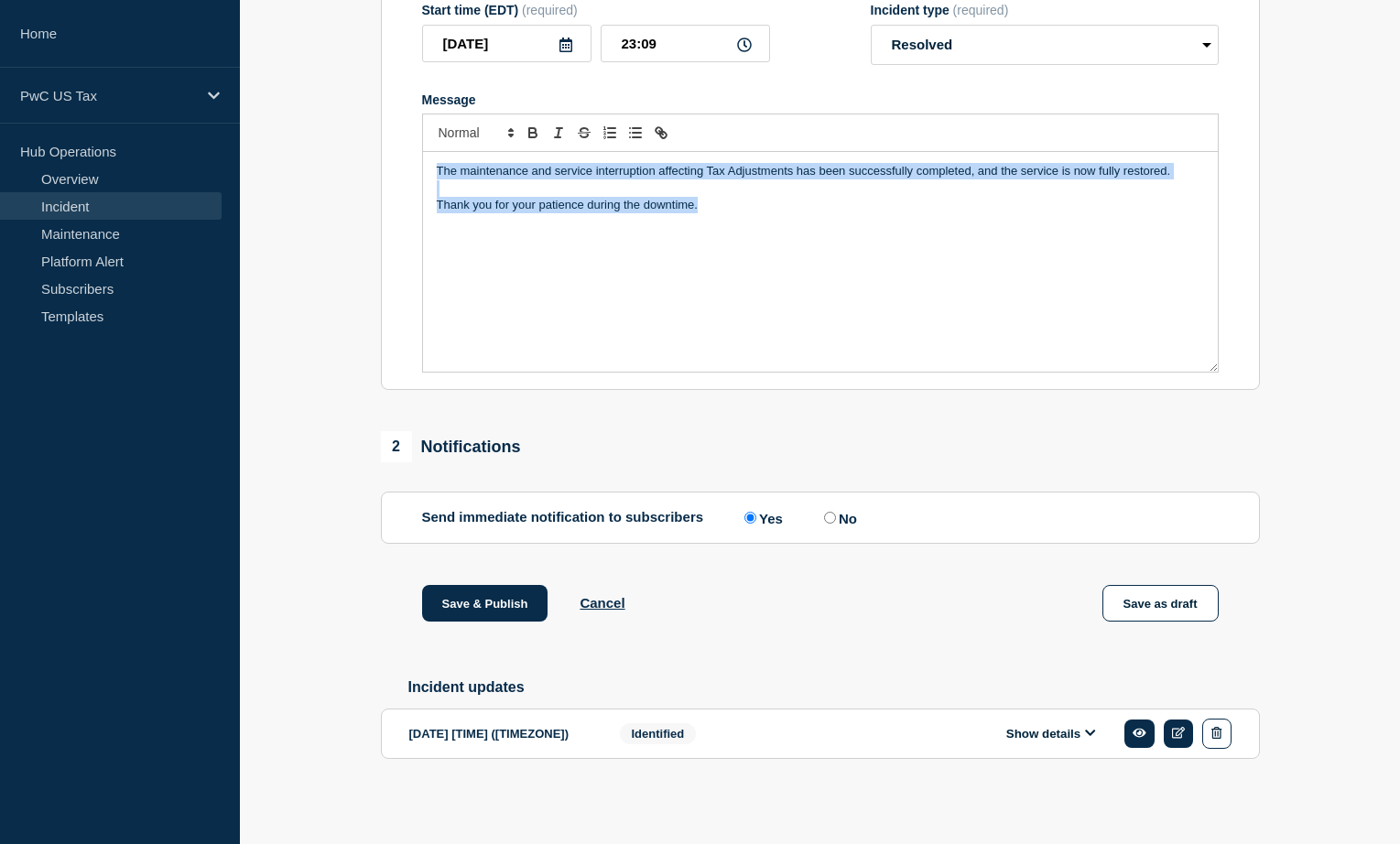 copy on "The maintenance and service interruption affecting Tax Adjustments has been successfully completed, and the service is now fully restored. Thank you for your patience during the downtime." 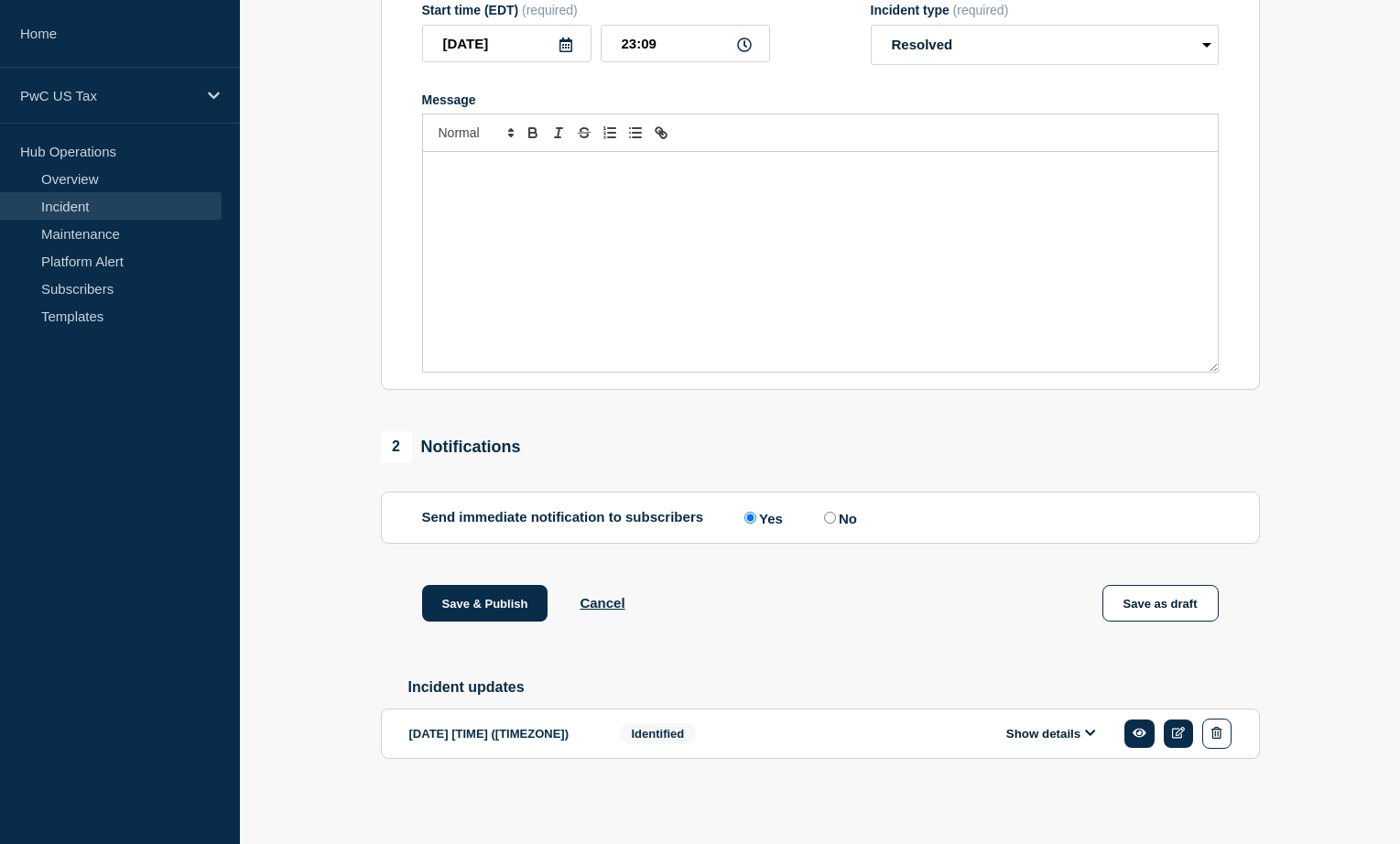 scroll, scrollTop: 0, scrollLeft: 0, axis: both 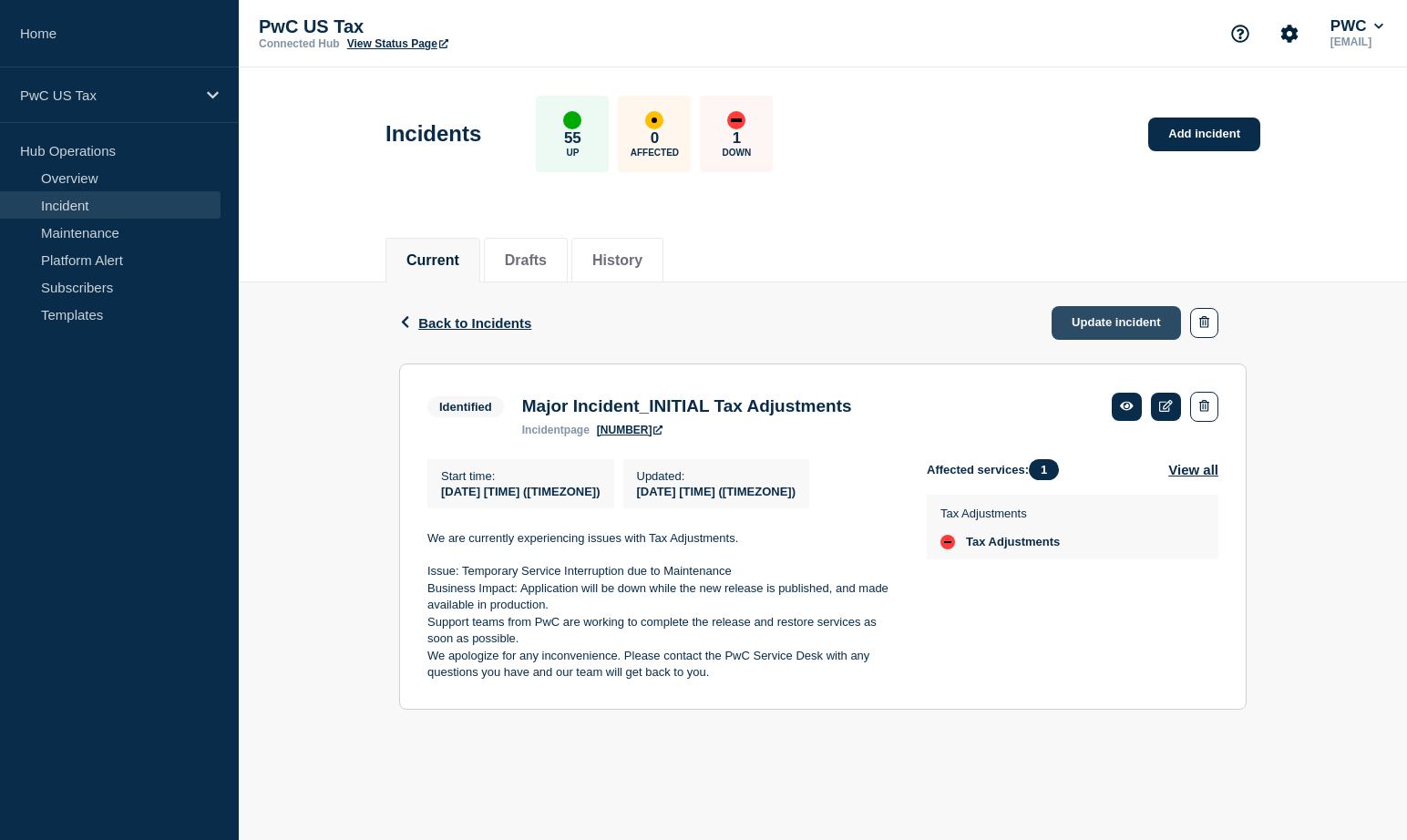 click on "Update incident" 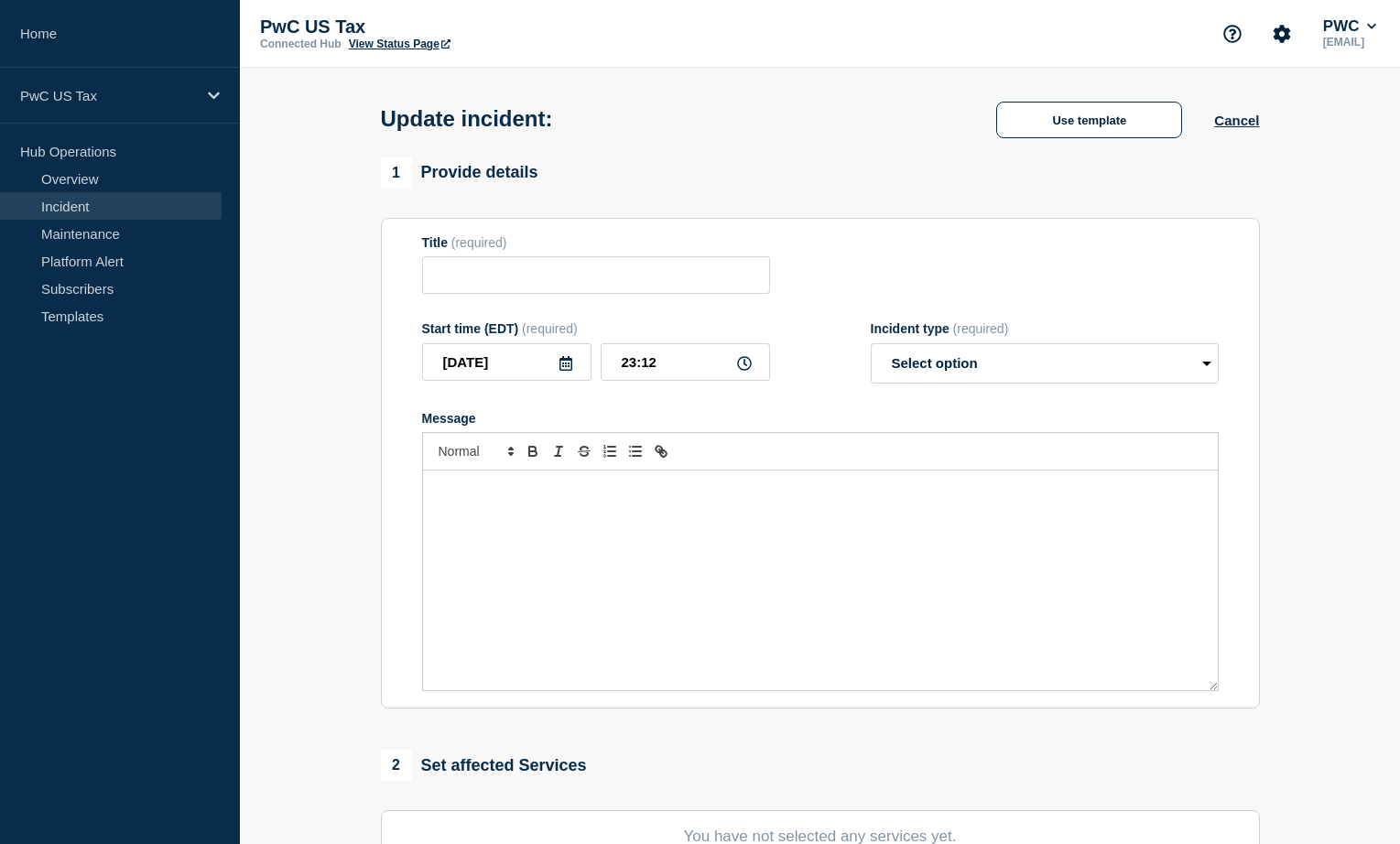 type on "Major Incident_INITIAL Tax Adjustments" 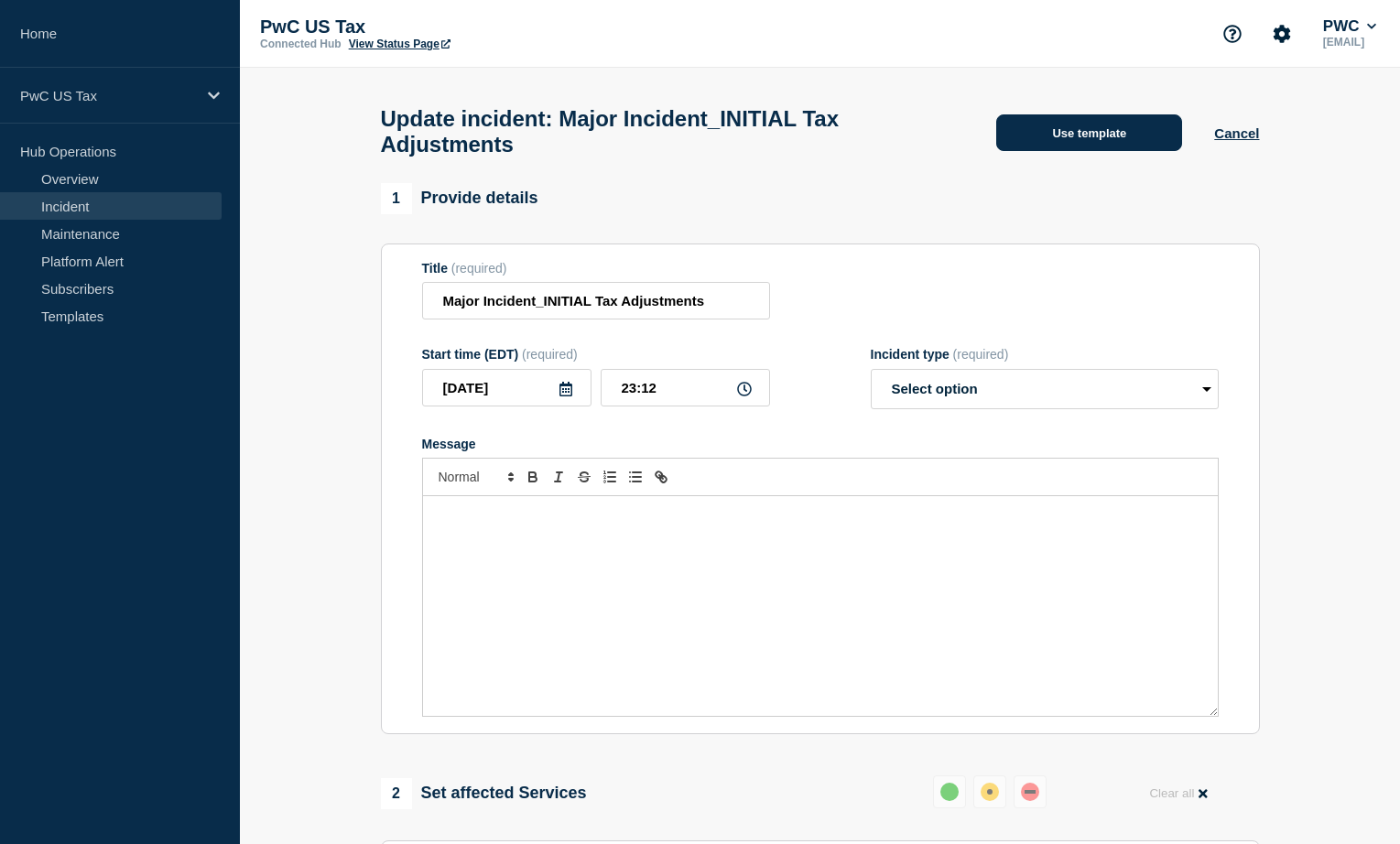 click on "Use template" at bounding box center [1089, 133] 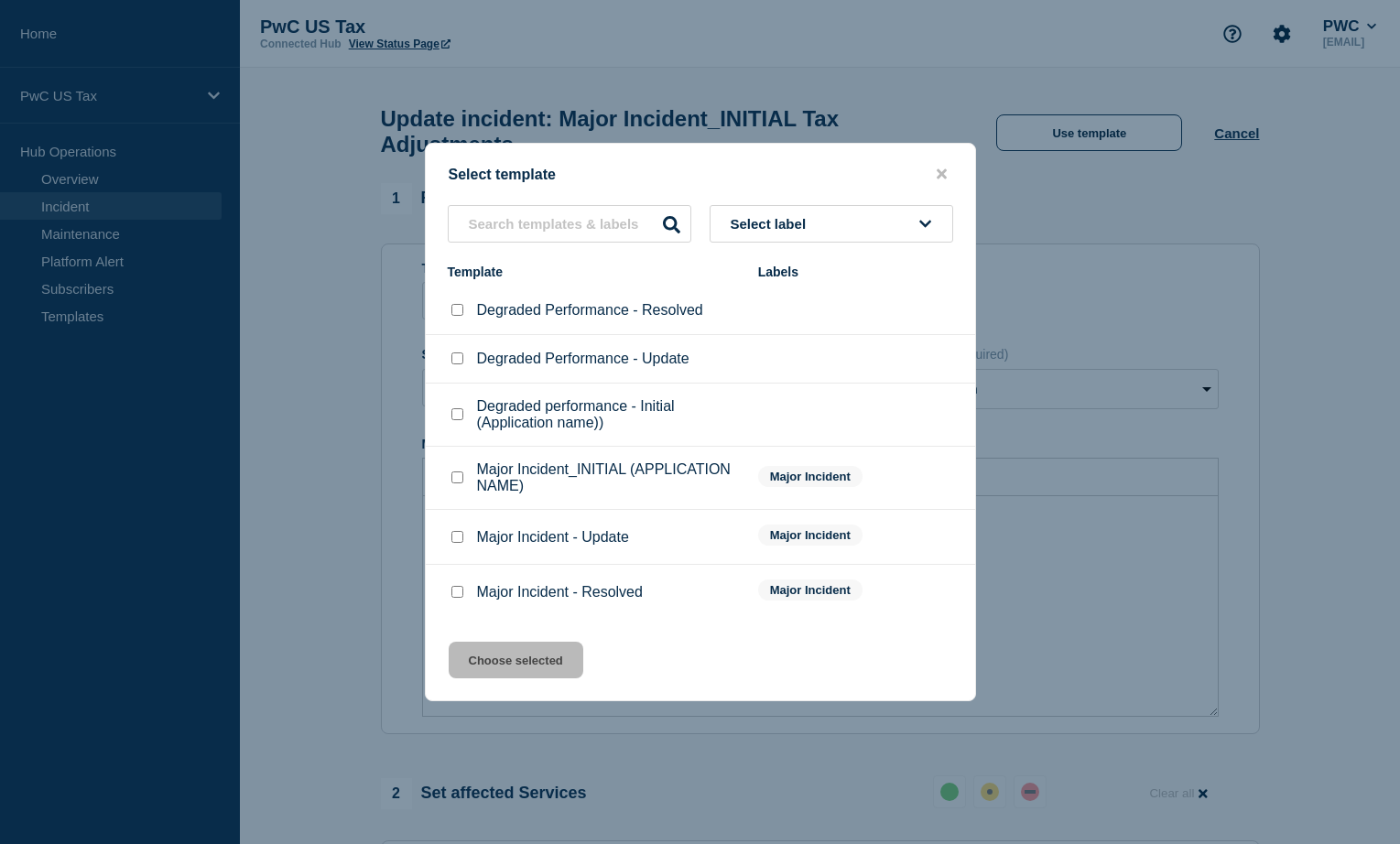 click at bounding box center (457, 591) 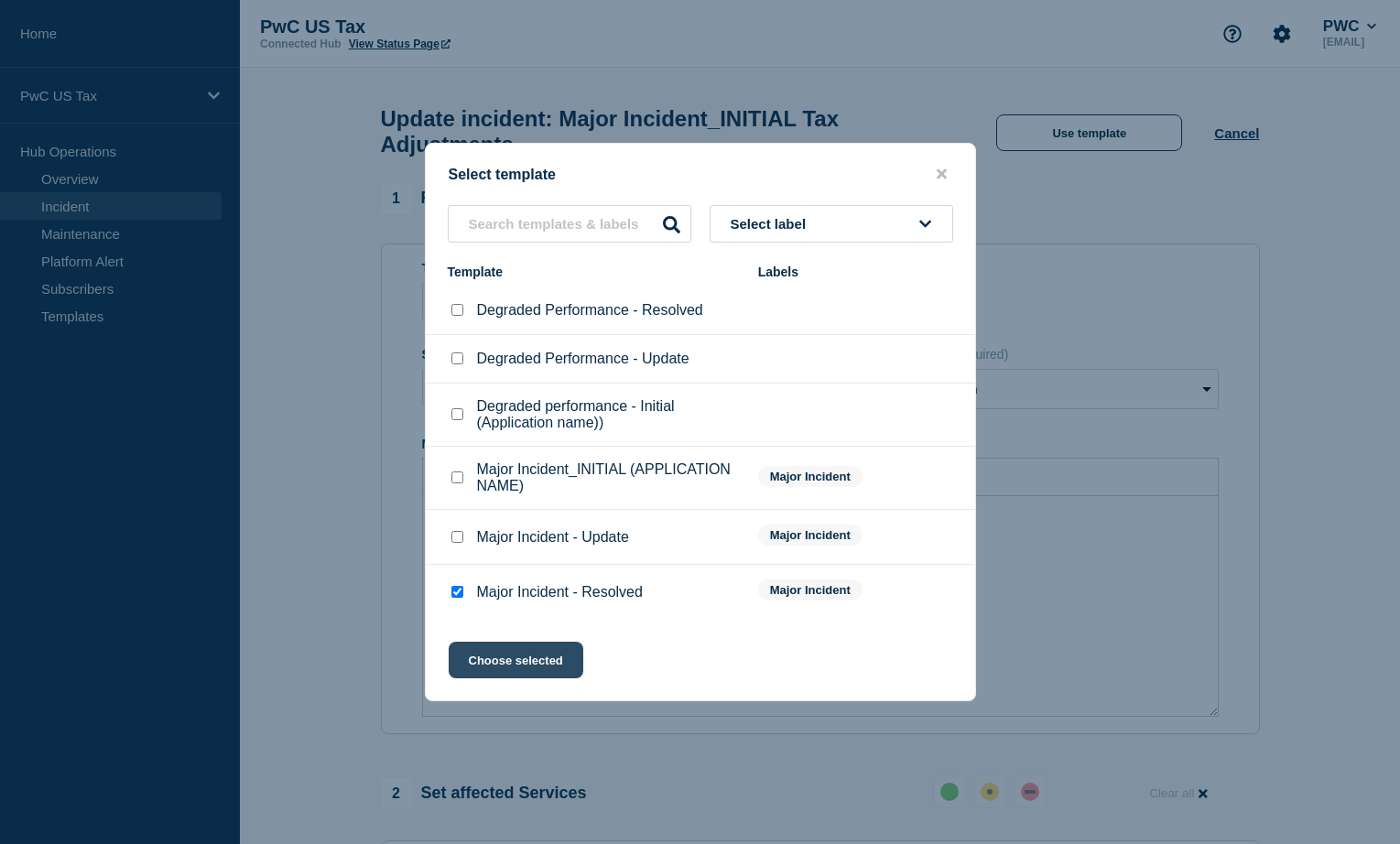 click on "Choose selected" 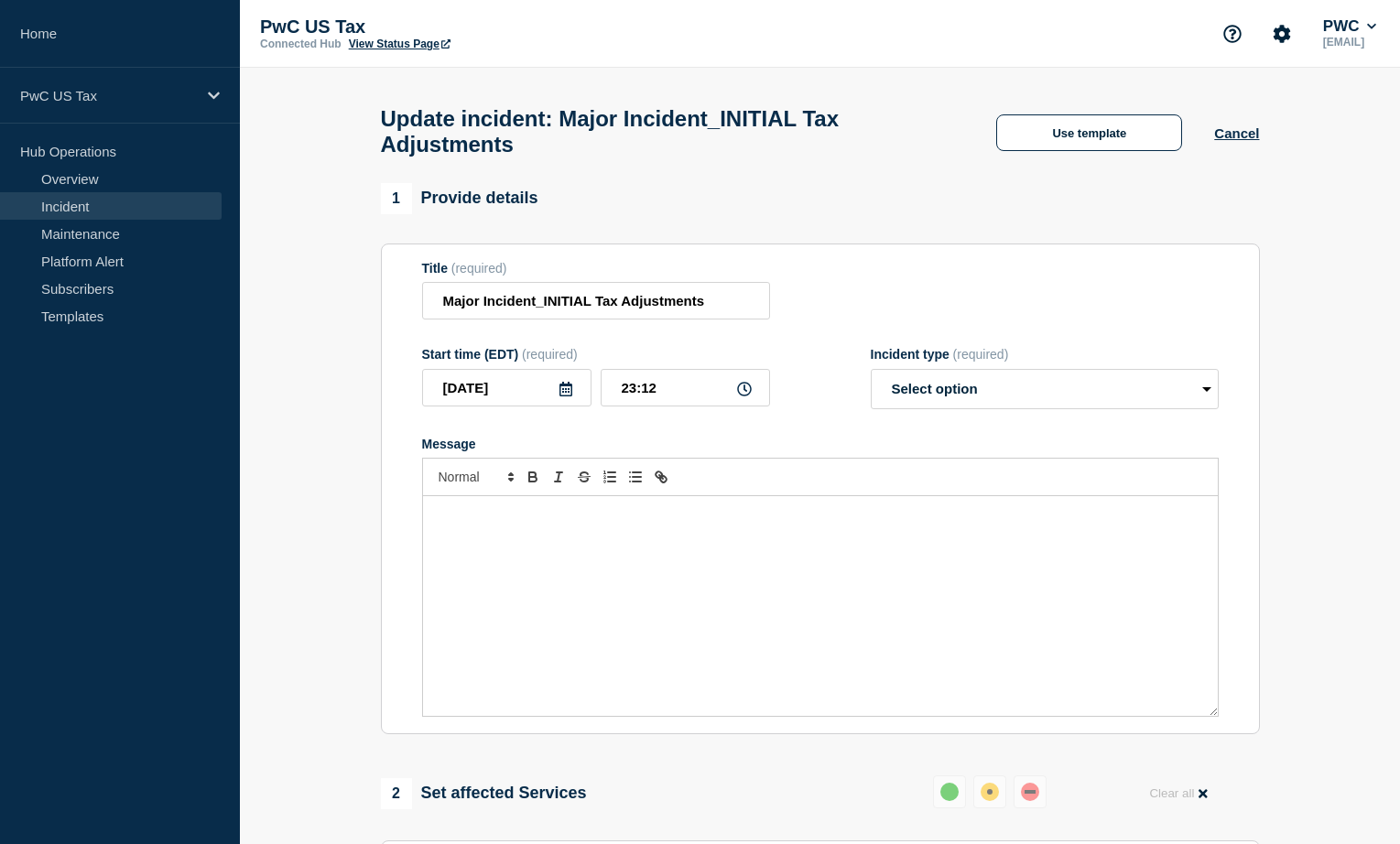 select on "resolved" 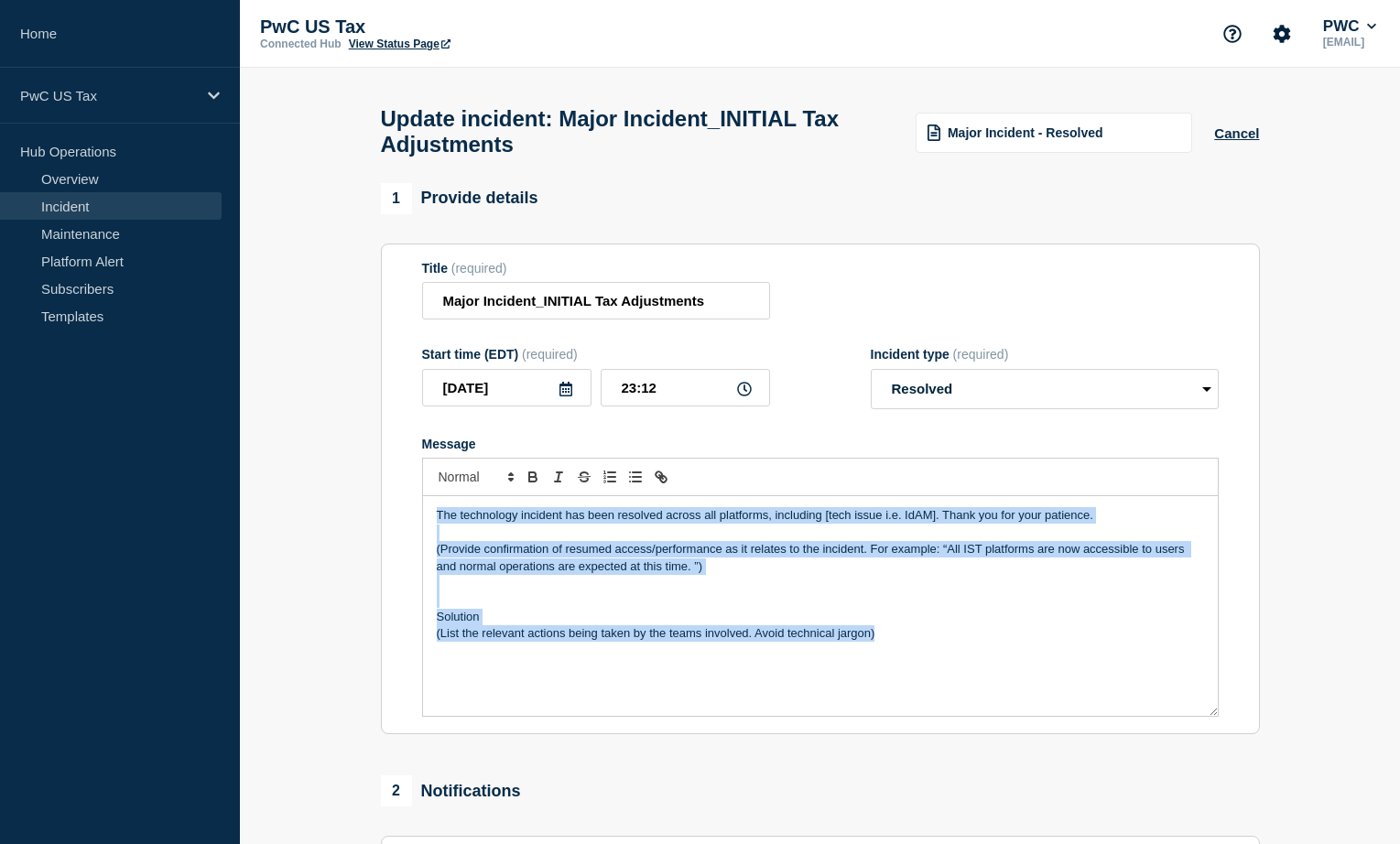 drag, startPoint x: 435, startPoint y: 527, endPoint x: 912, endPoint y: 673, distance: 498.8437 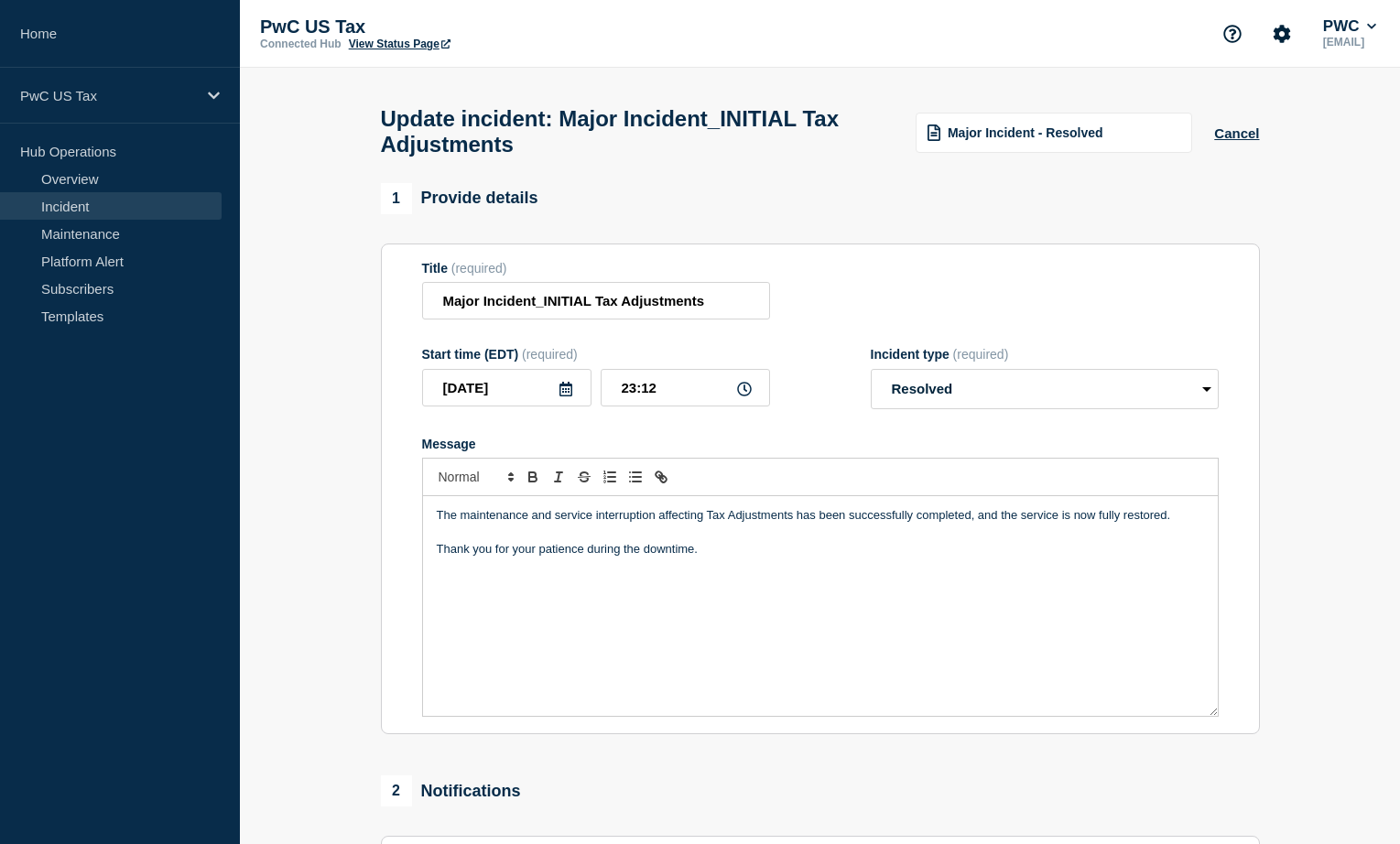 click on "Thank you for your patience during the downtime." at bounding box center [820, 549] 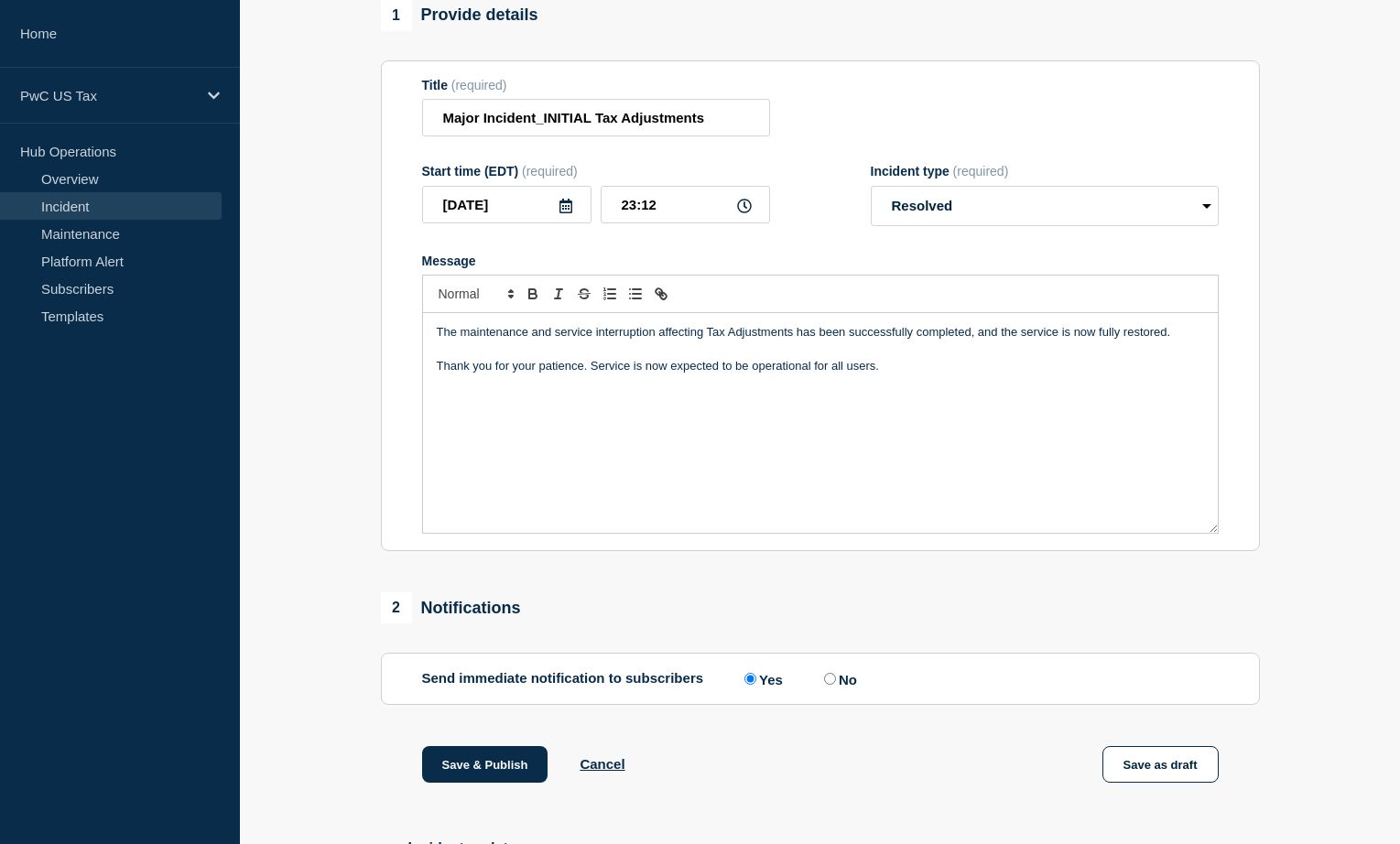 scroll, scrollTop: 358, scrollLeft: 0, axis: vertical 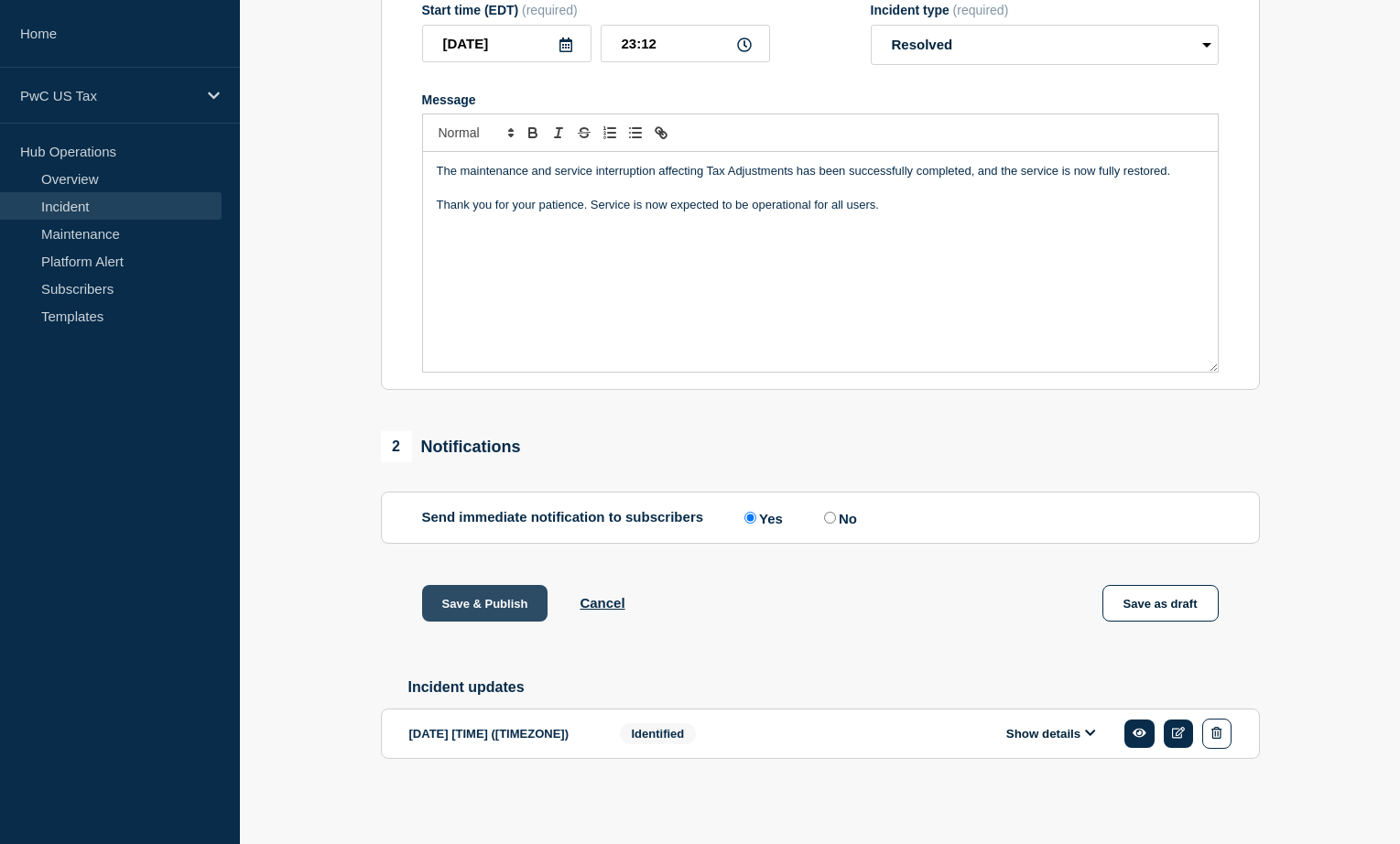 click on "Save & Publish" at bounding box center [485, 603] 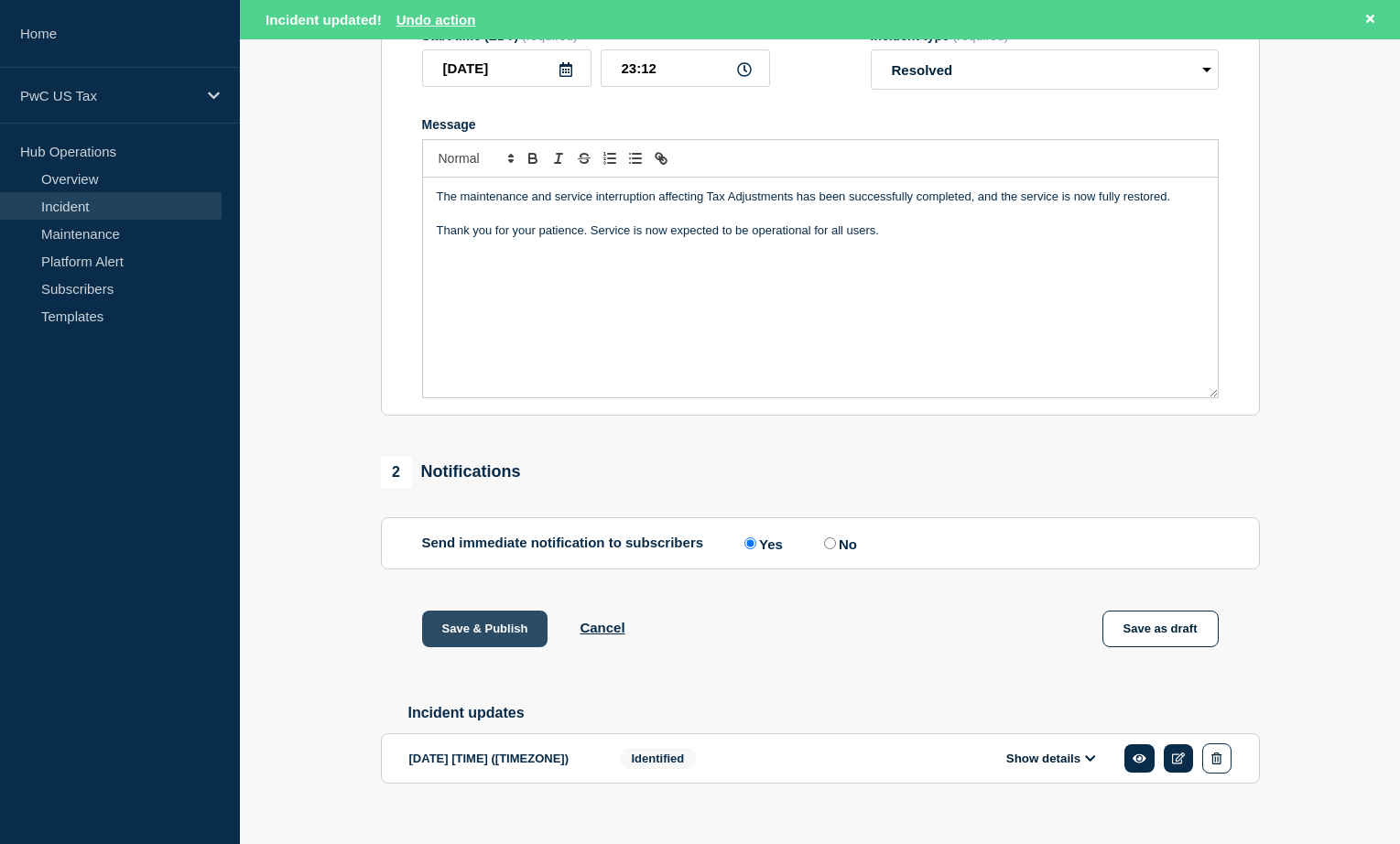 scroll, scrollTop: 0, scrollLeft: 0, axis: both 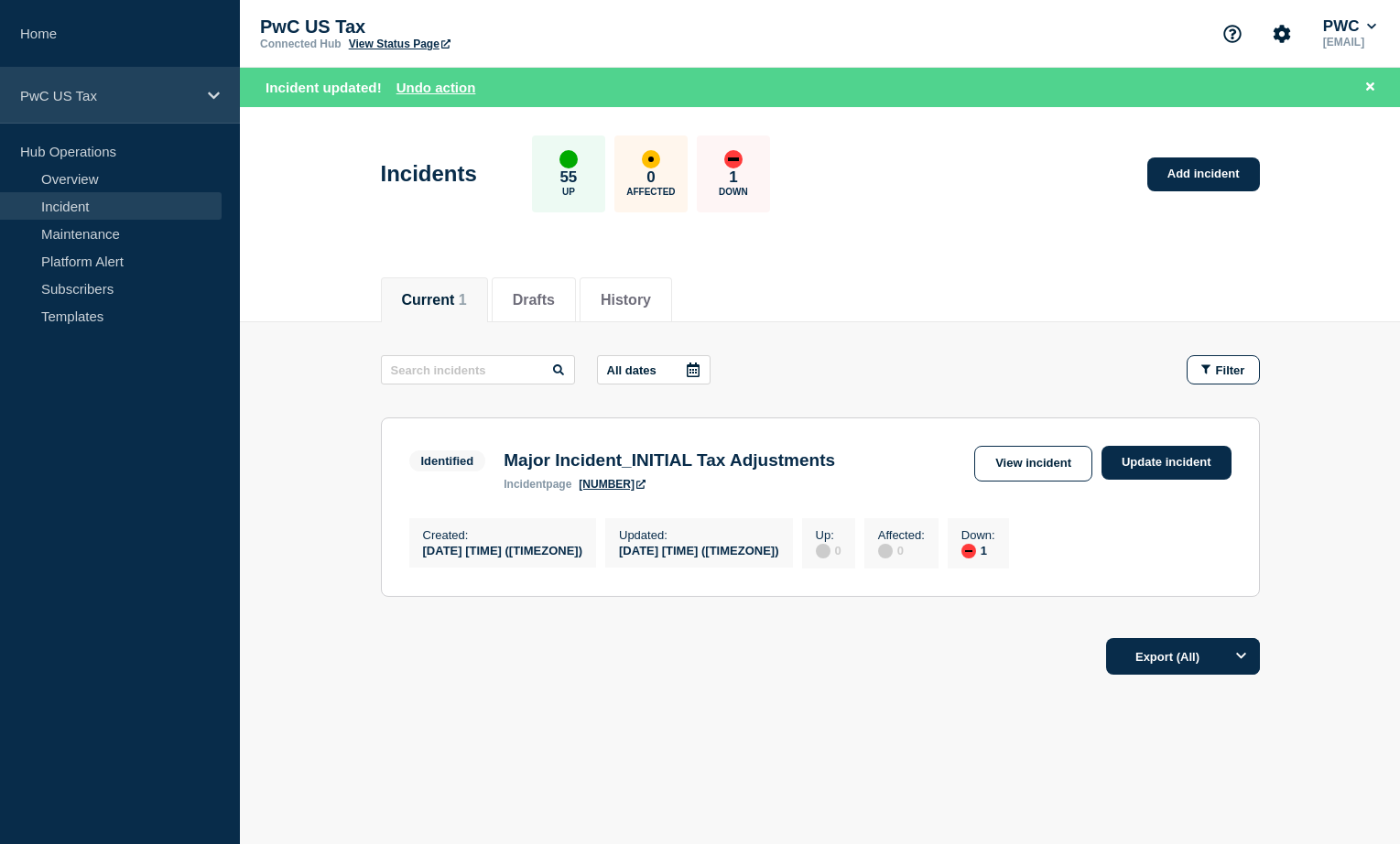 click on "PwC US Tax" at bounding box center [108, 95] 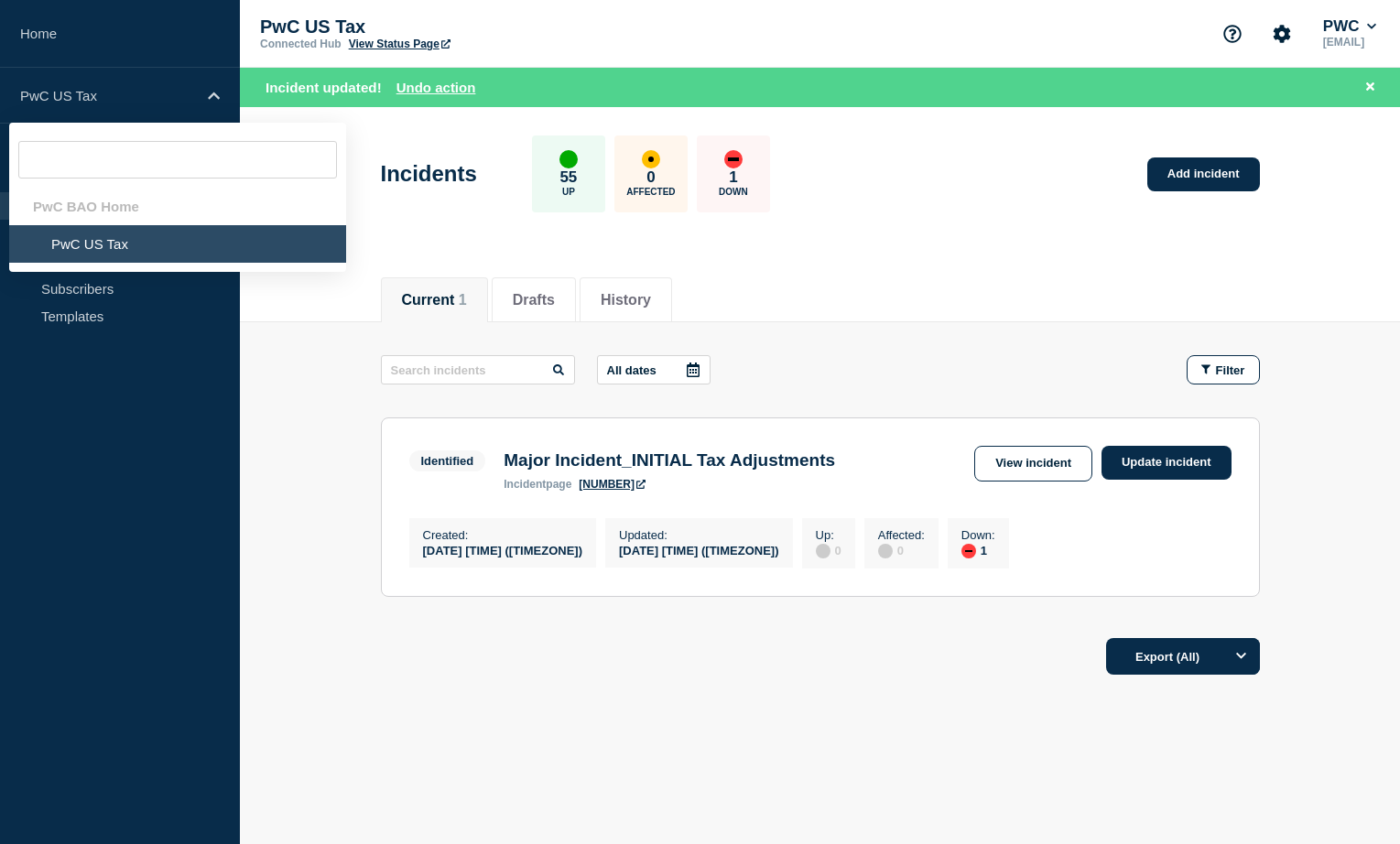 click on "PwC US Tax" 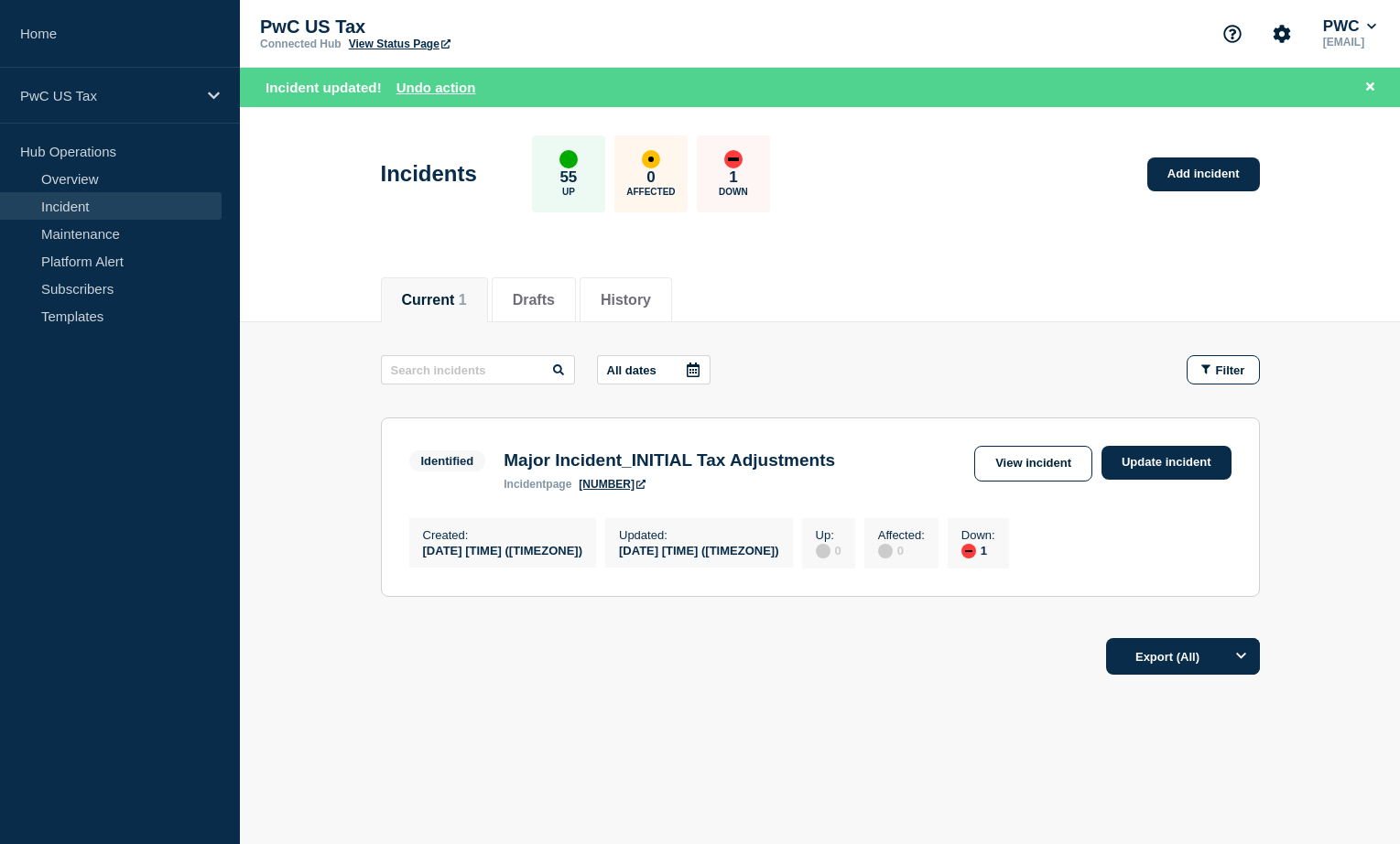 click on "PwC US Tax" 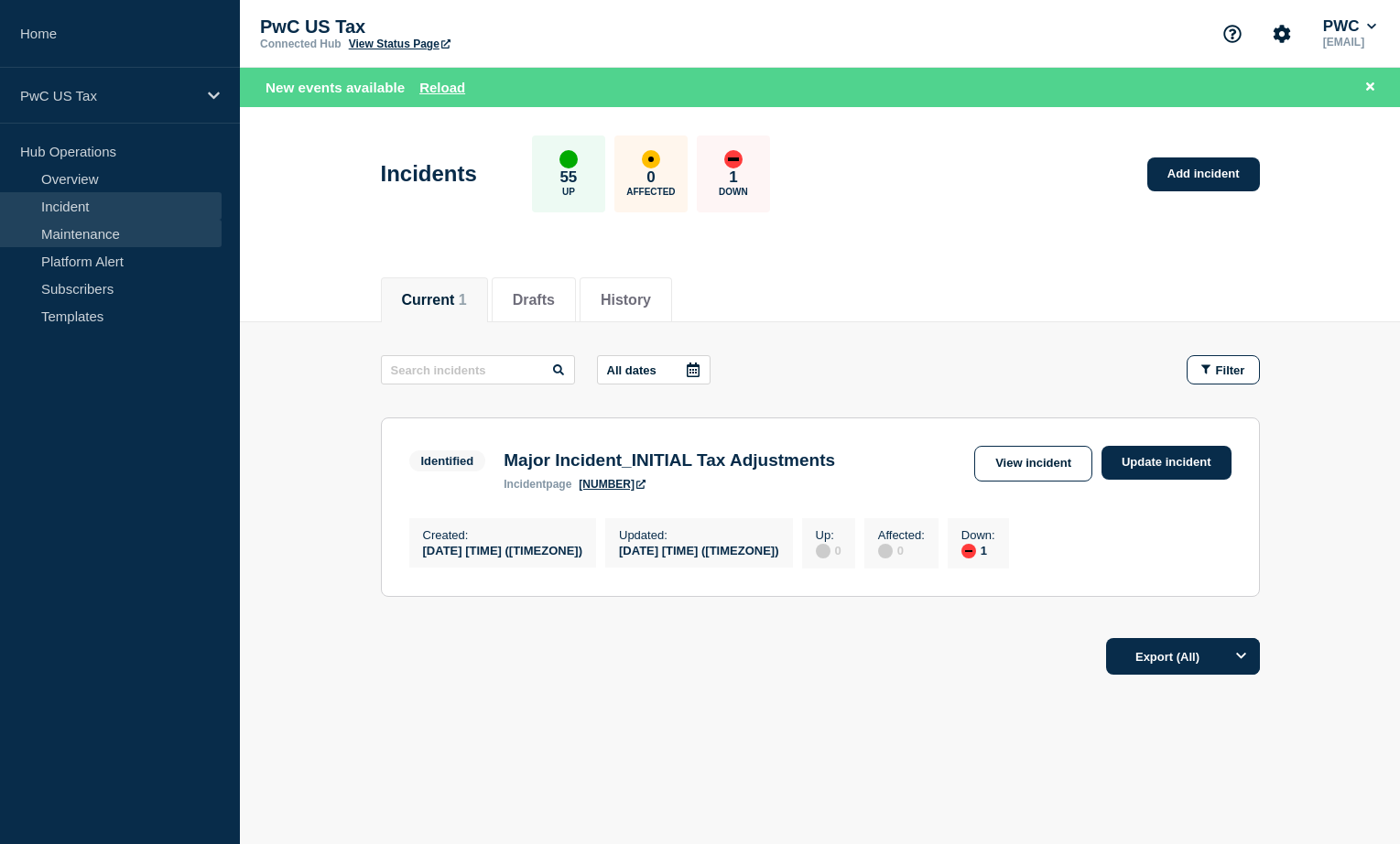 click on "Maintenance" at bounding box center [111, 233] 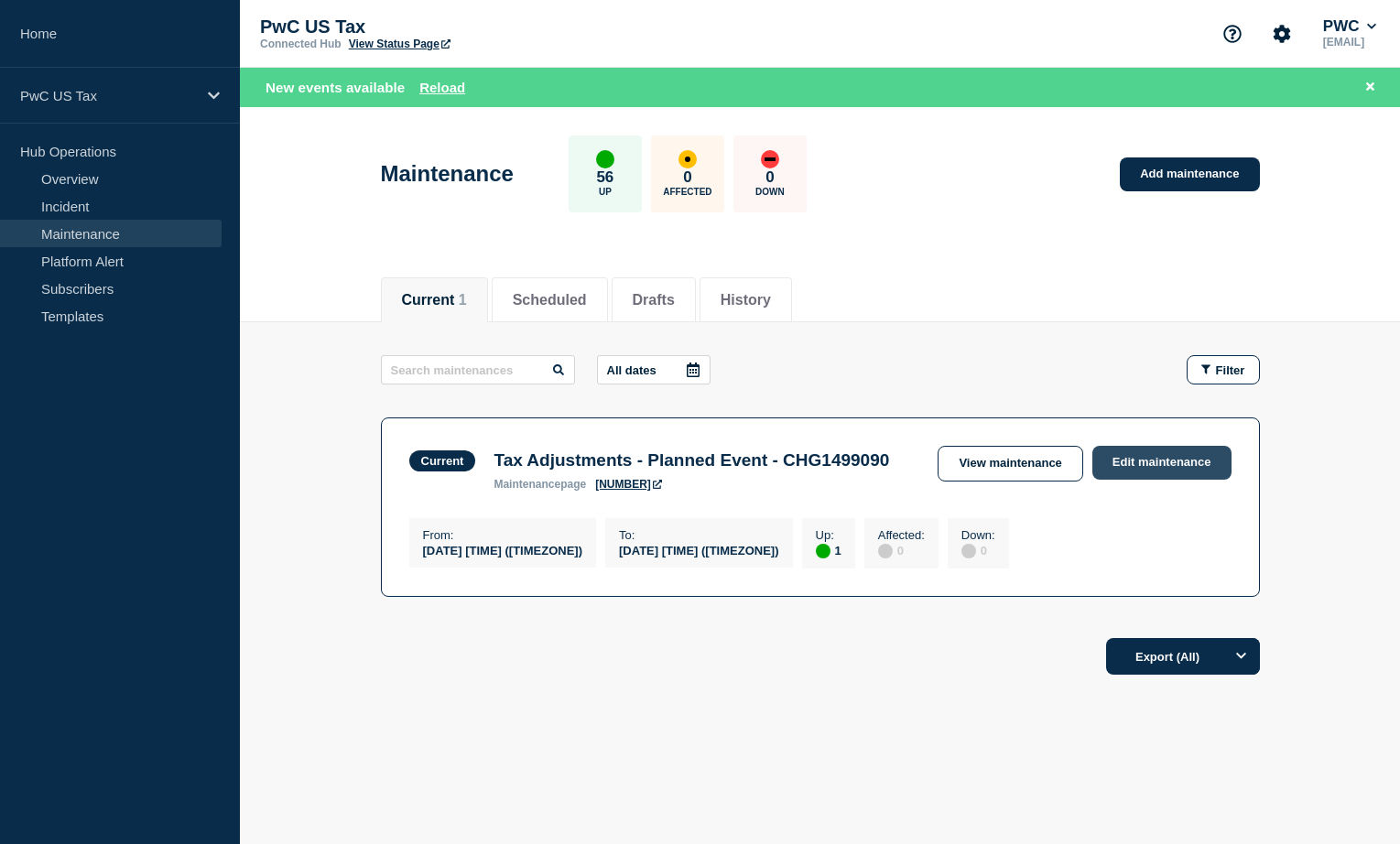click on "Edit maintenance" at bounding box center (1162, 462) 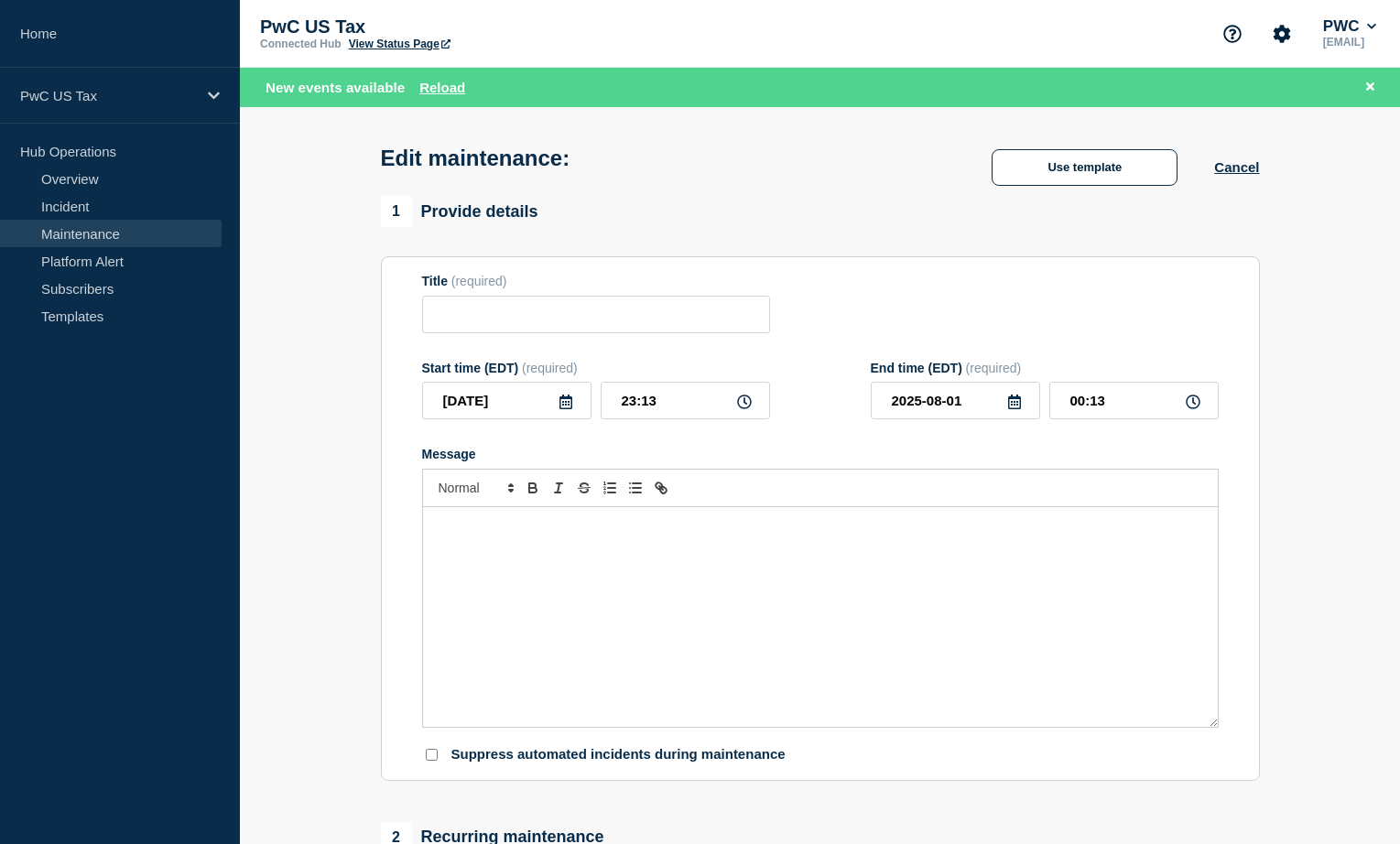 type on "Tax Adjustments - Planned Event - CHG1499090" 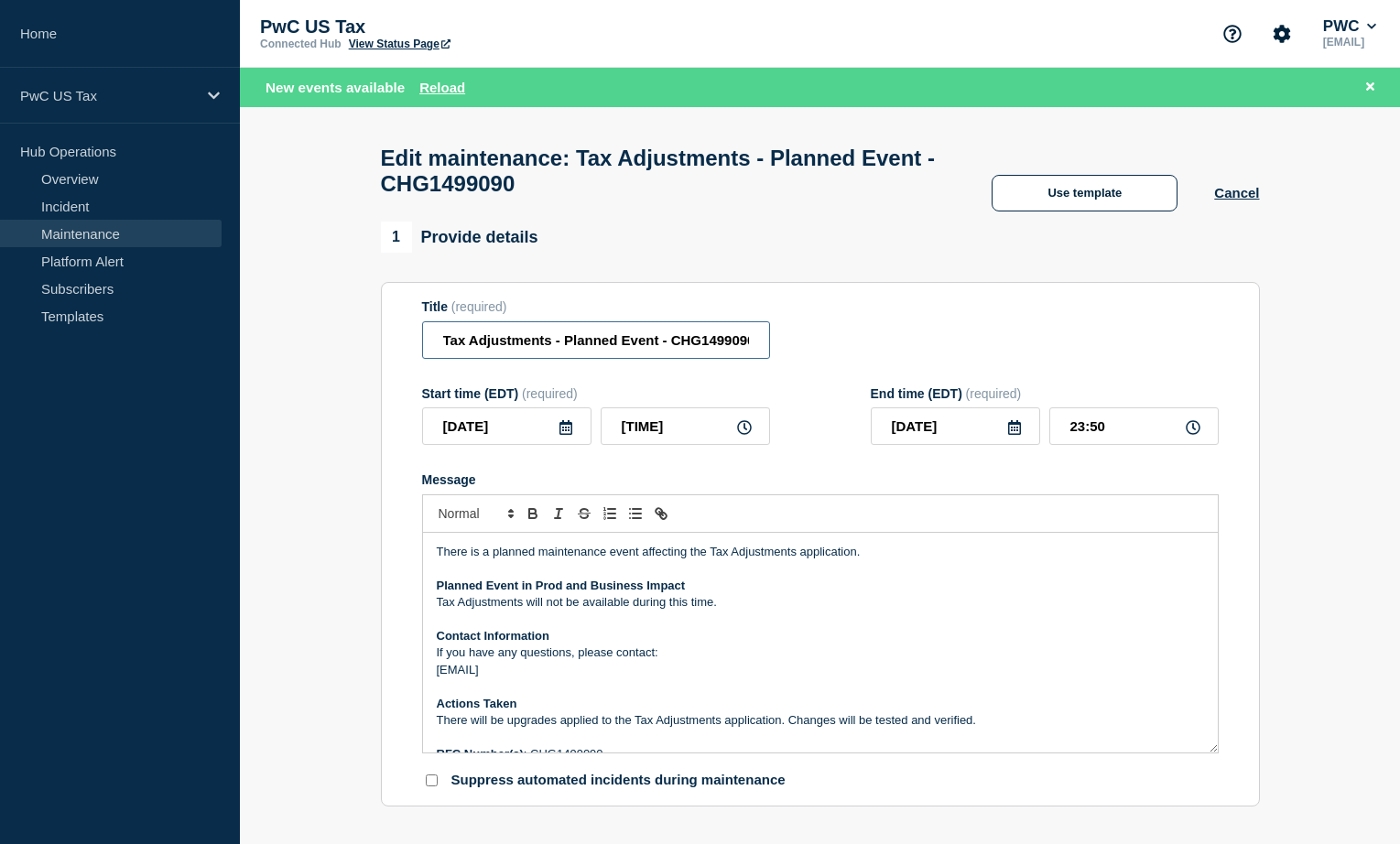 drag, startPoint x: 563, startPoint y: 349, endPoint x: 663, endPoint y: 349, distance: 100 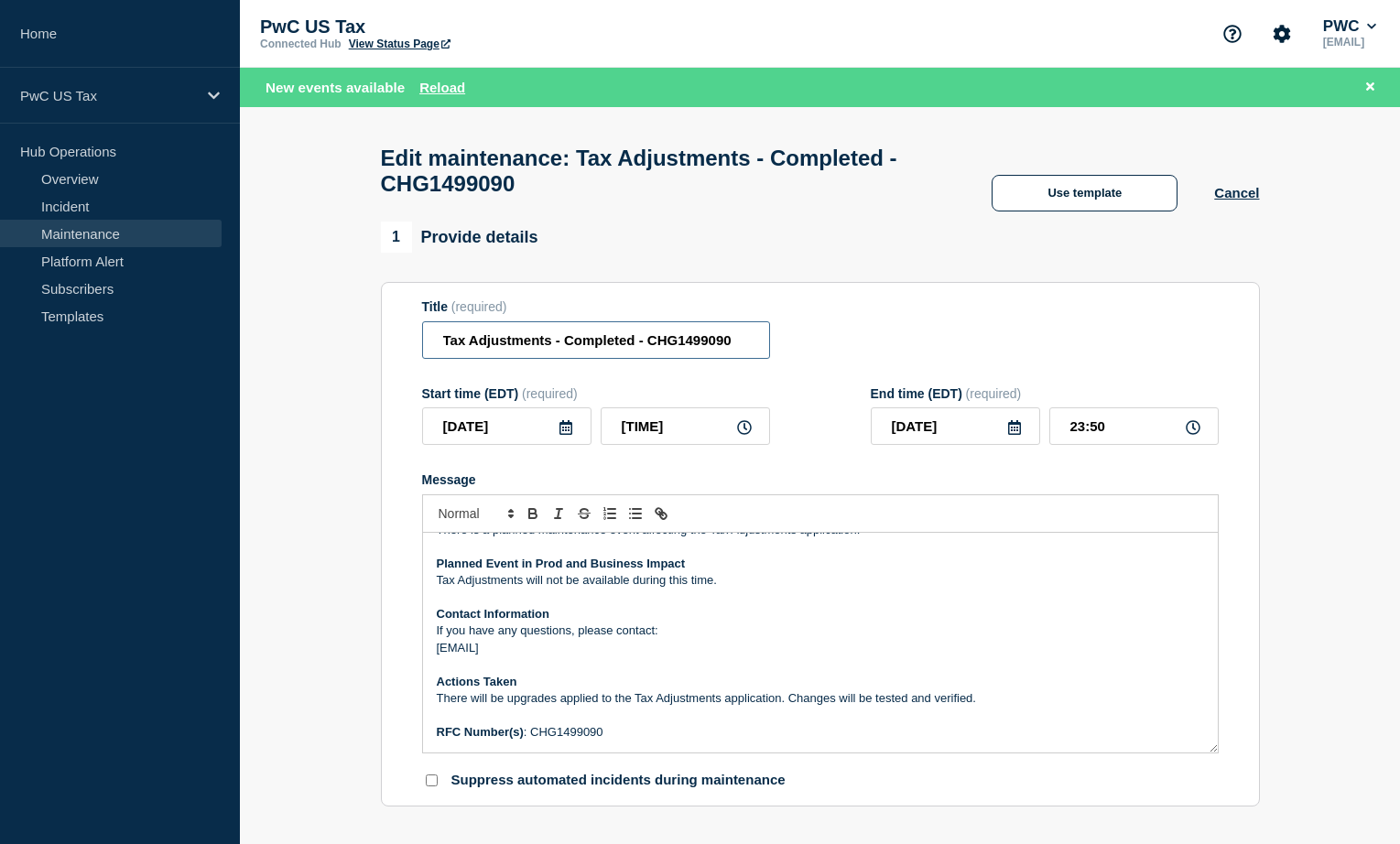 scroll, scrollTop: 0, scrollLeft: 0, axis: both 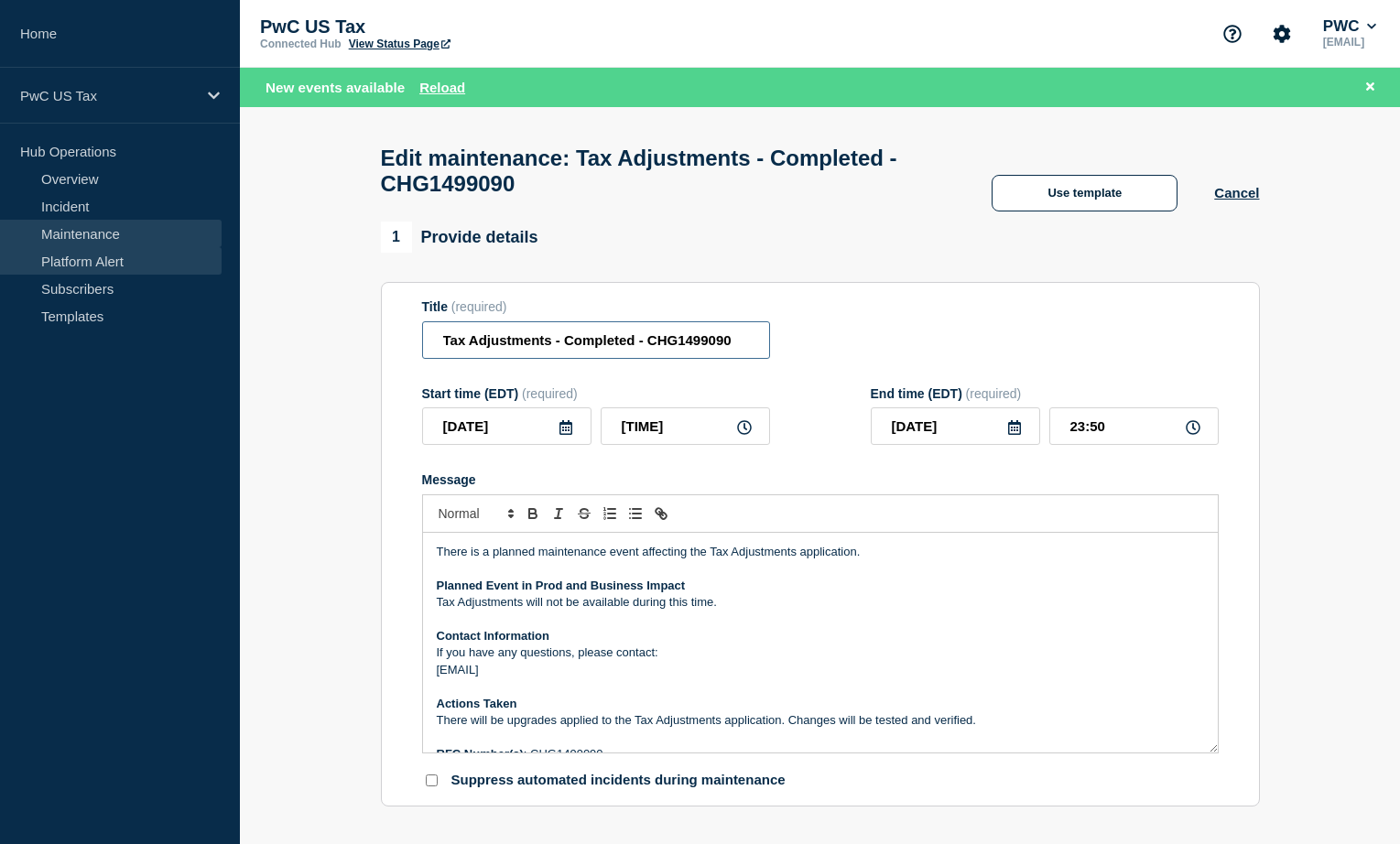 type on "Tax Adjustments - Completed - CHG1499090" 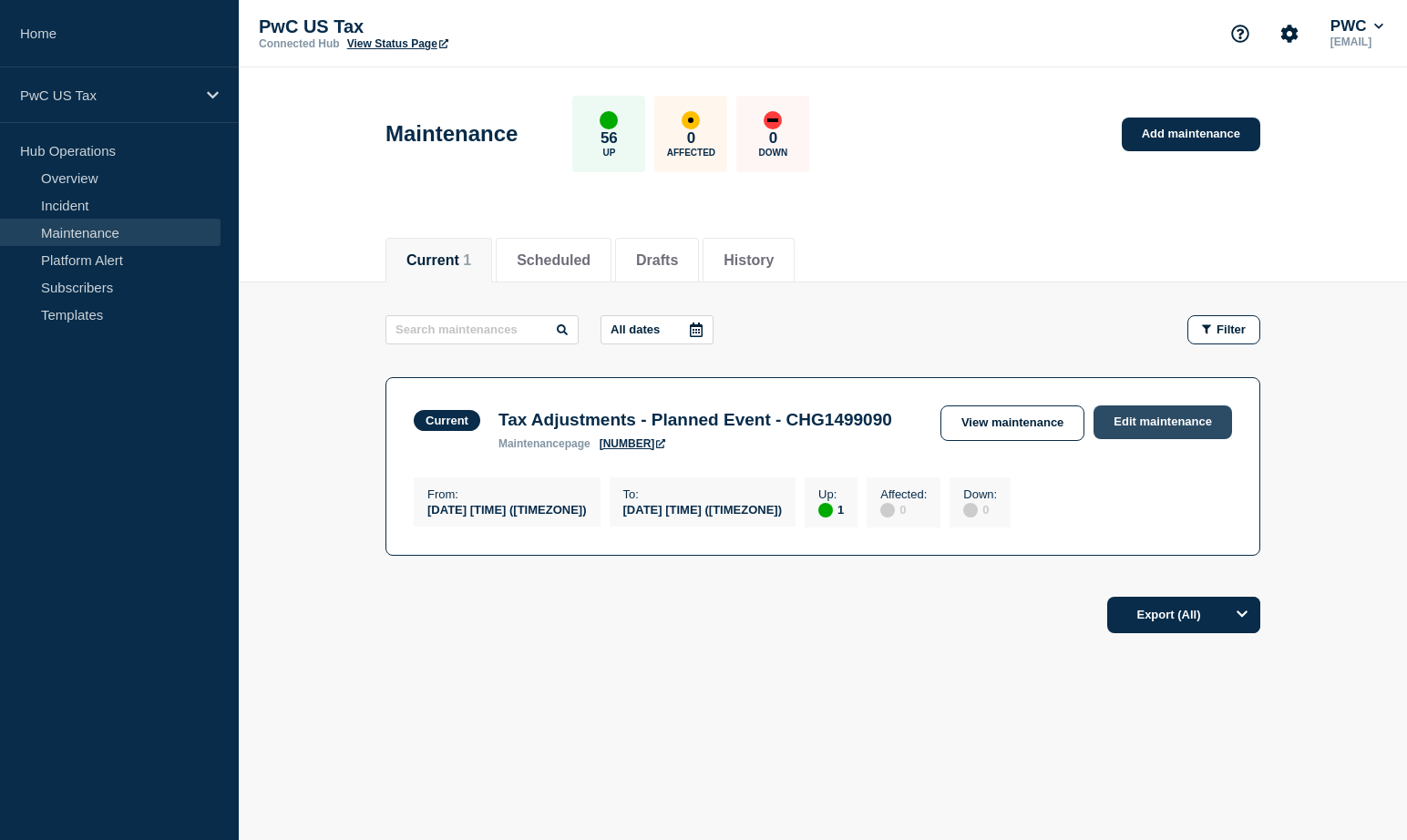click on "Edit maintenance" at bounding box center (1163, 422) 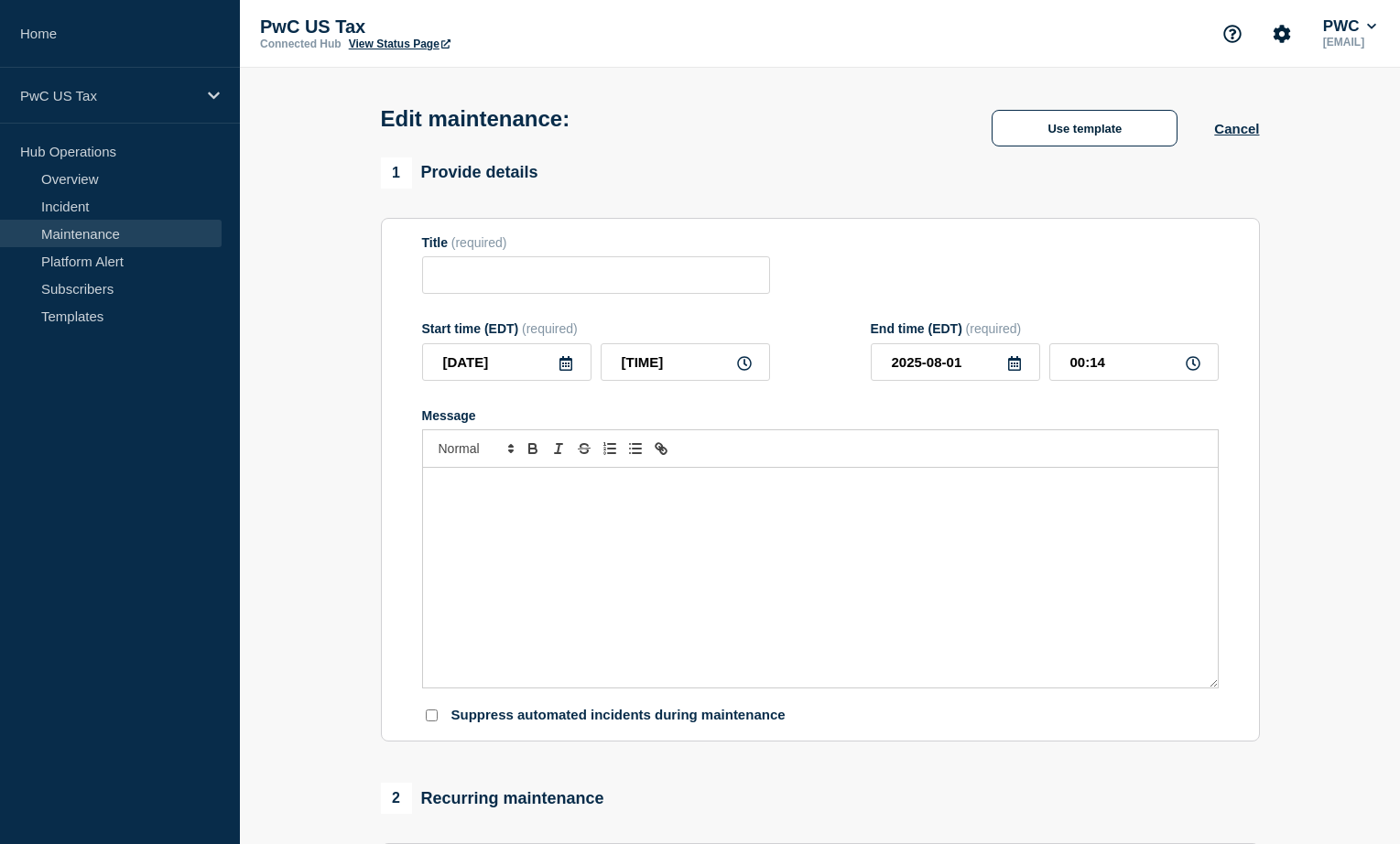 type on "Tax Adjustments - Planned Event - CHG1499090" 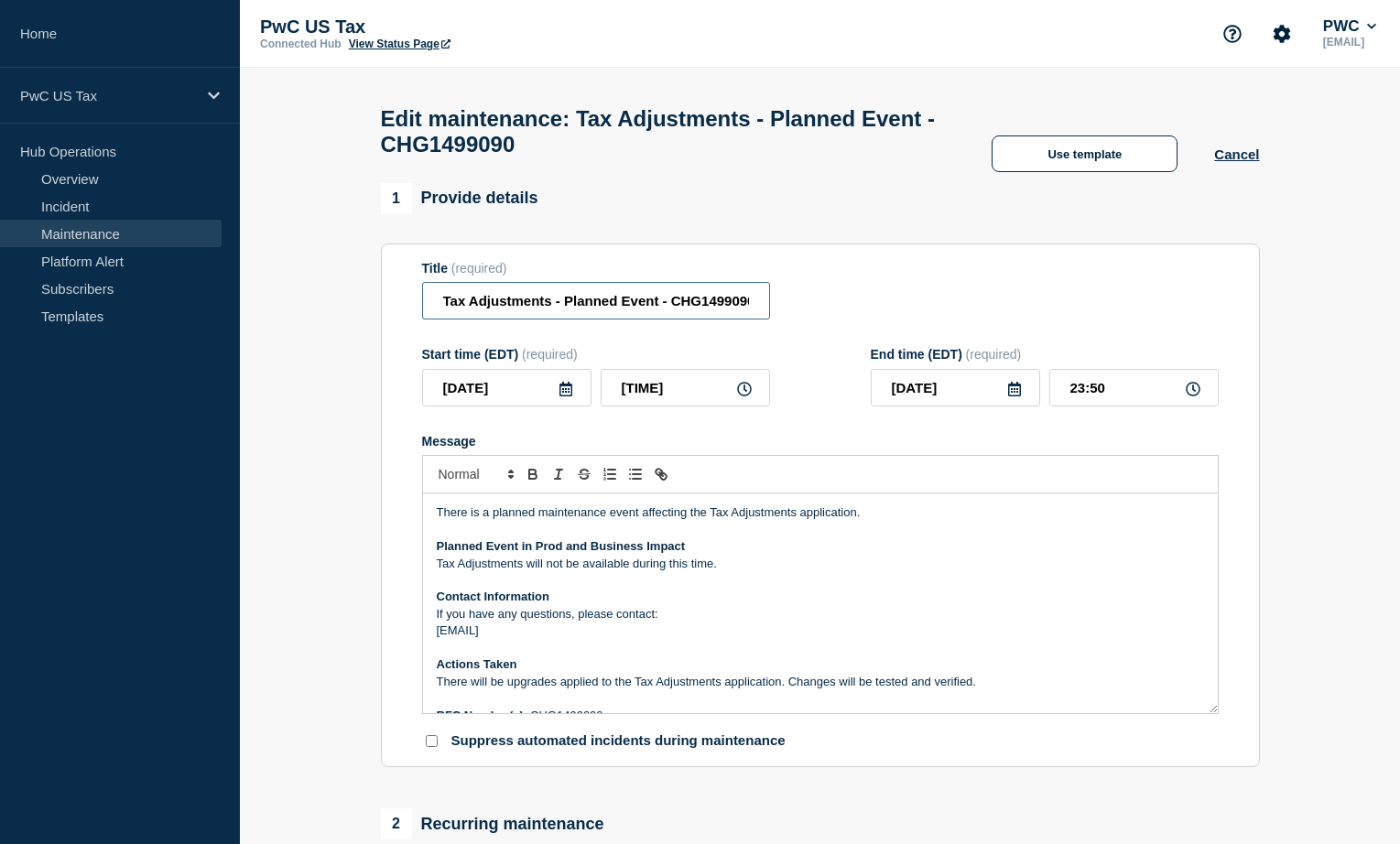 click on "Tax Adjustments - Planned Event - CHG1499090" at bounding box center (596, 300) 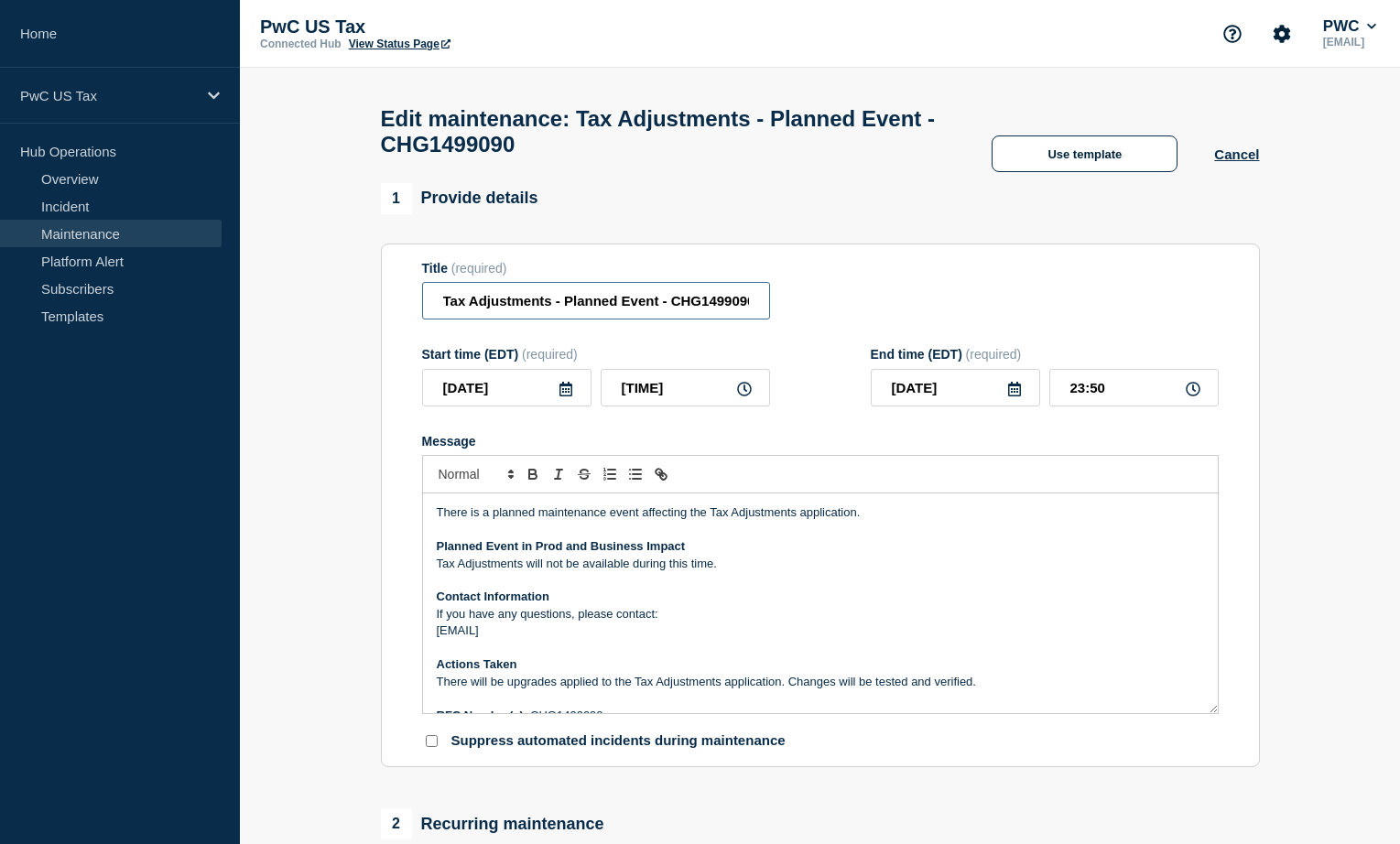 scroll, scrollTop: 0, scrollLeft: 6, axis: horizontal 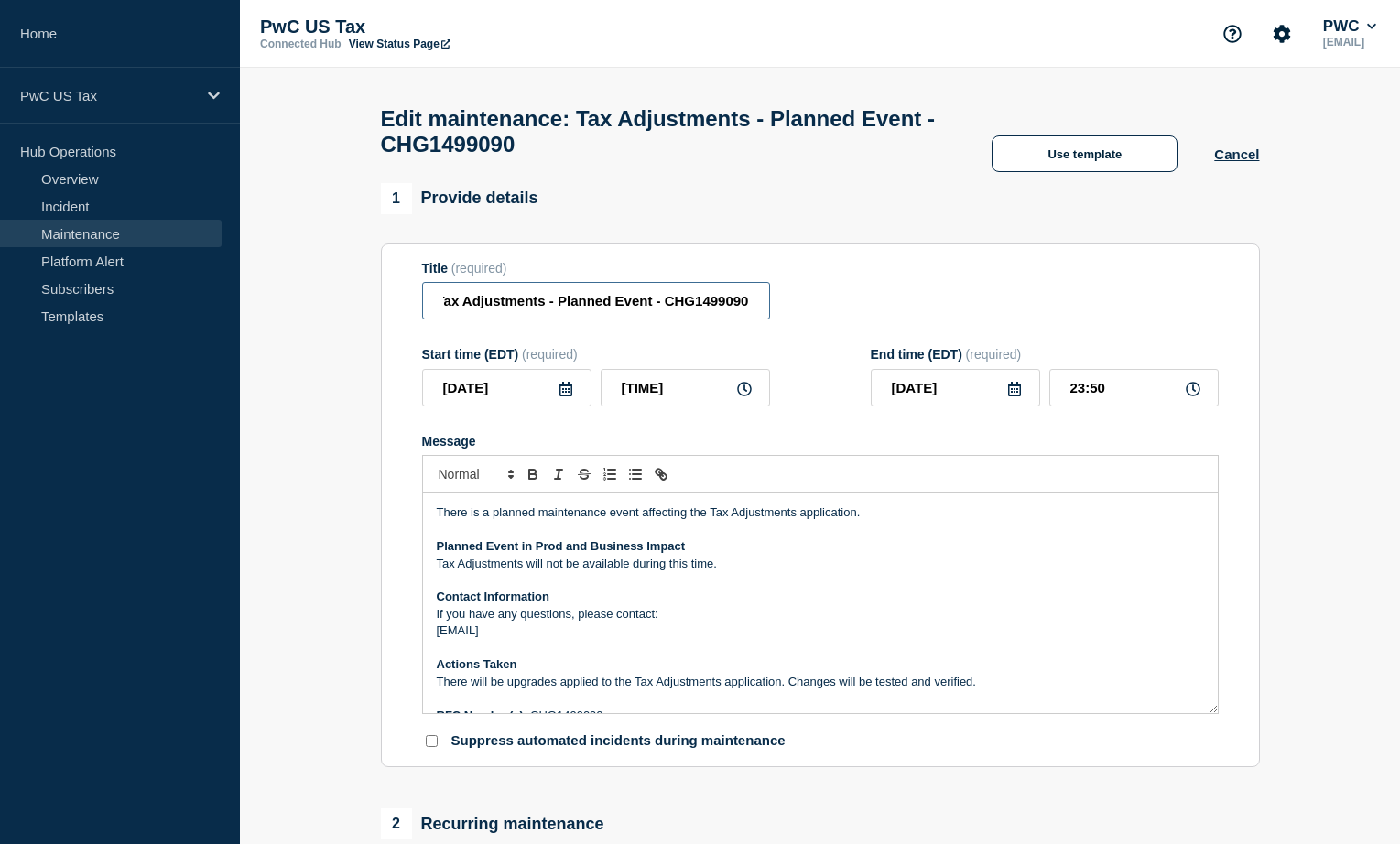 drag, startPoint x: 723, startPoint y: 301, endPoint x: 798, endPoint y: 311, distance: 75.66373 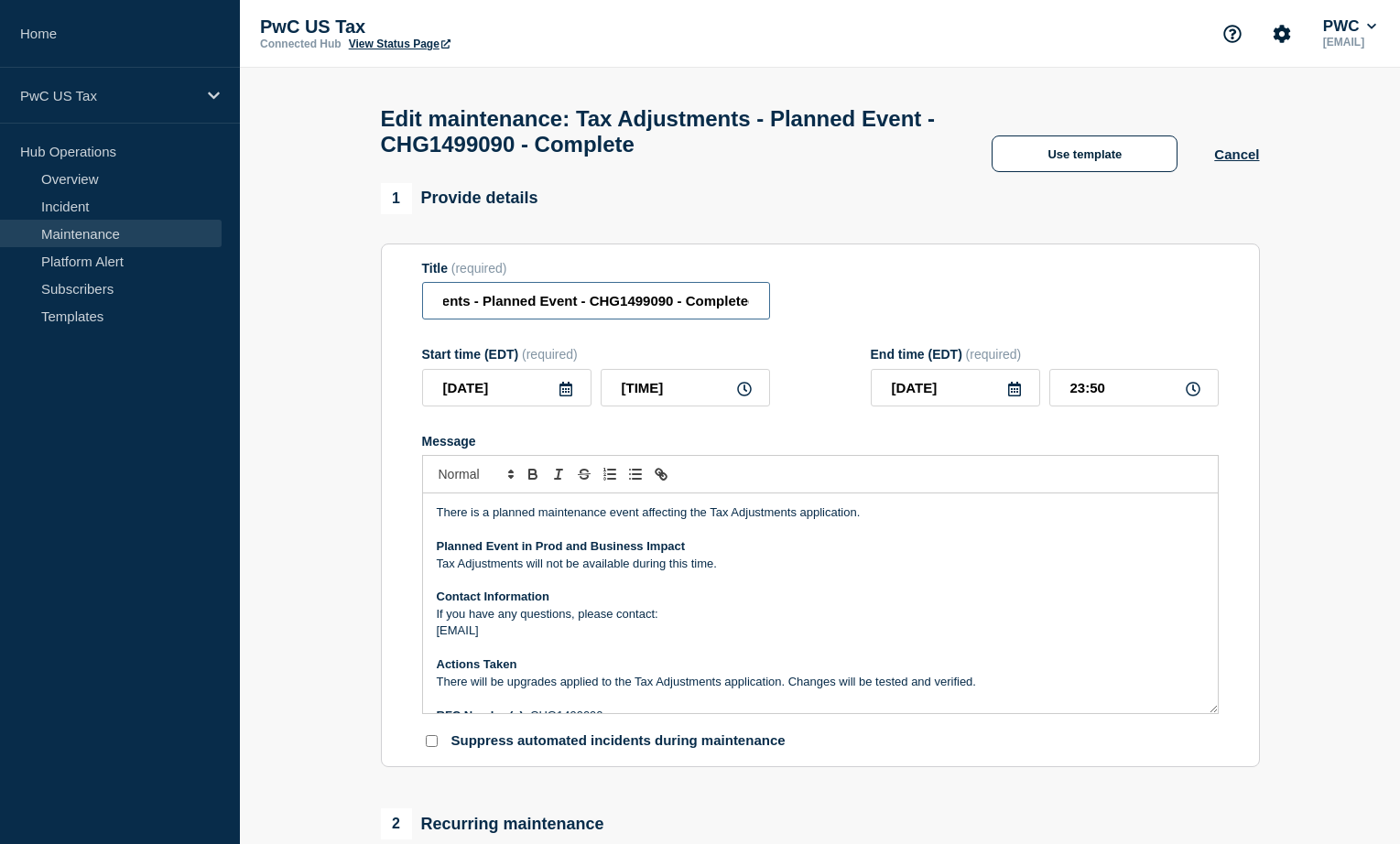 scroll, scrollTop: 0, scrollLeft: 90, axis: horizontal 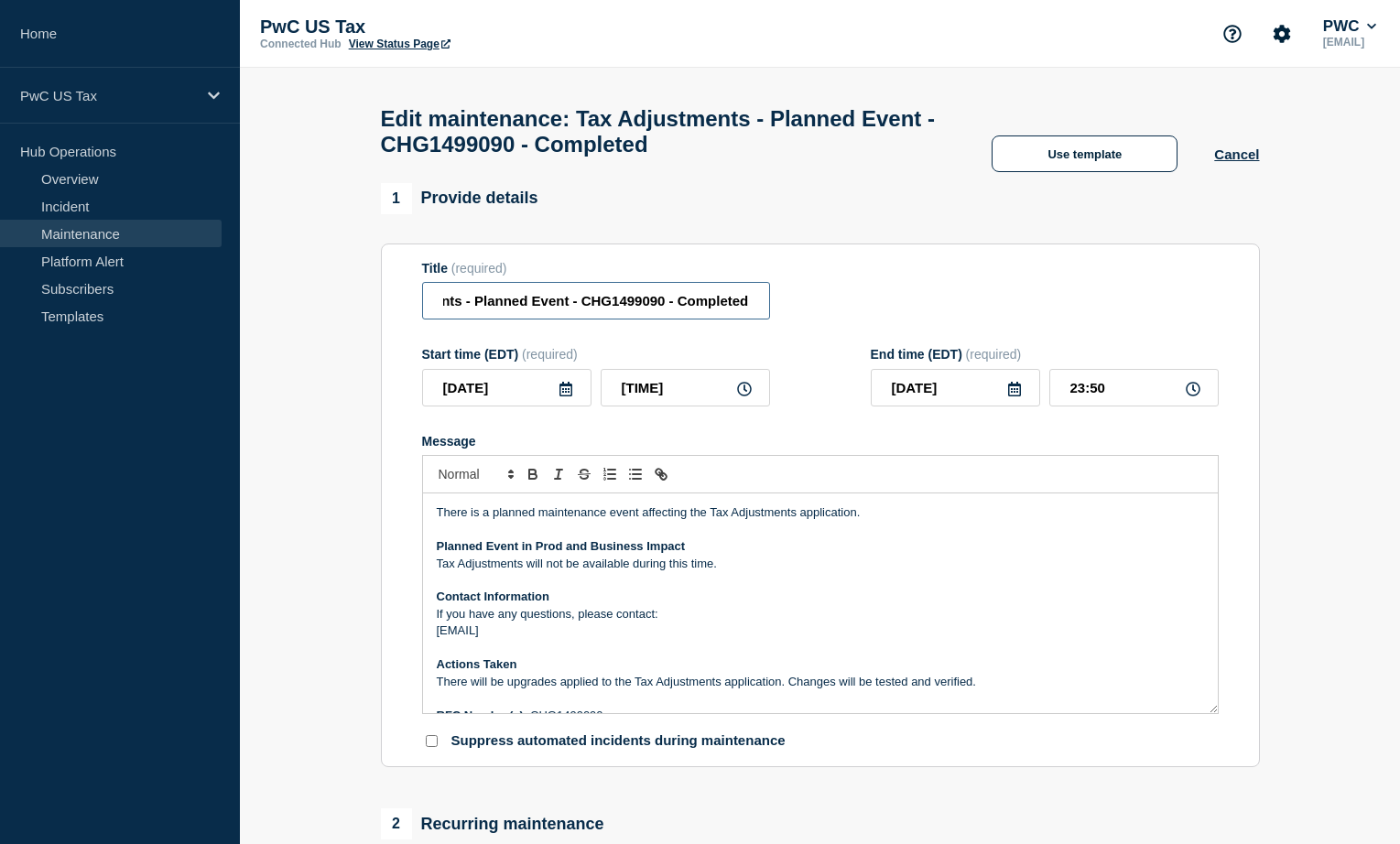 type on "Tax Adjustments - Planned Event - CHG1499090 - Completed" 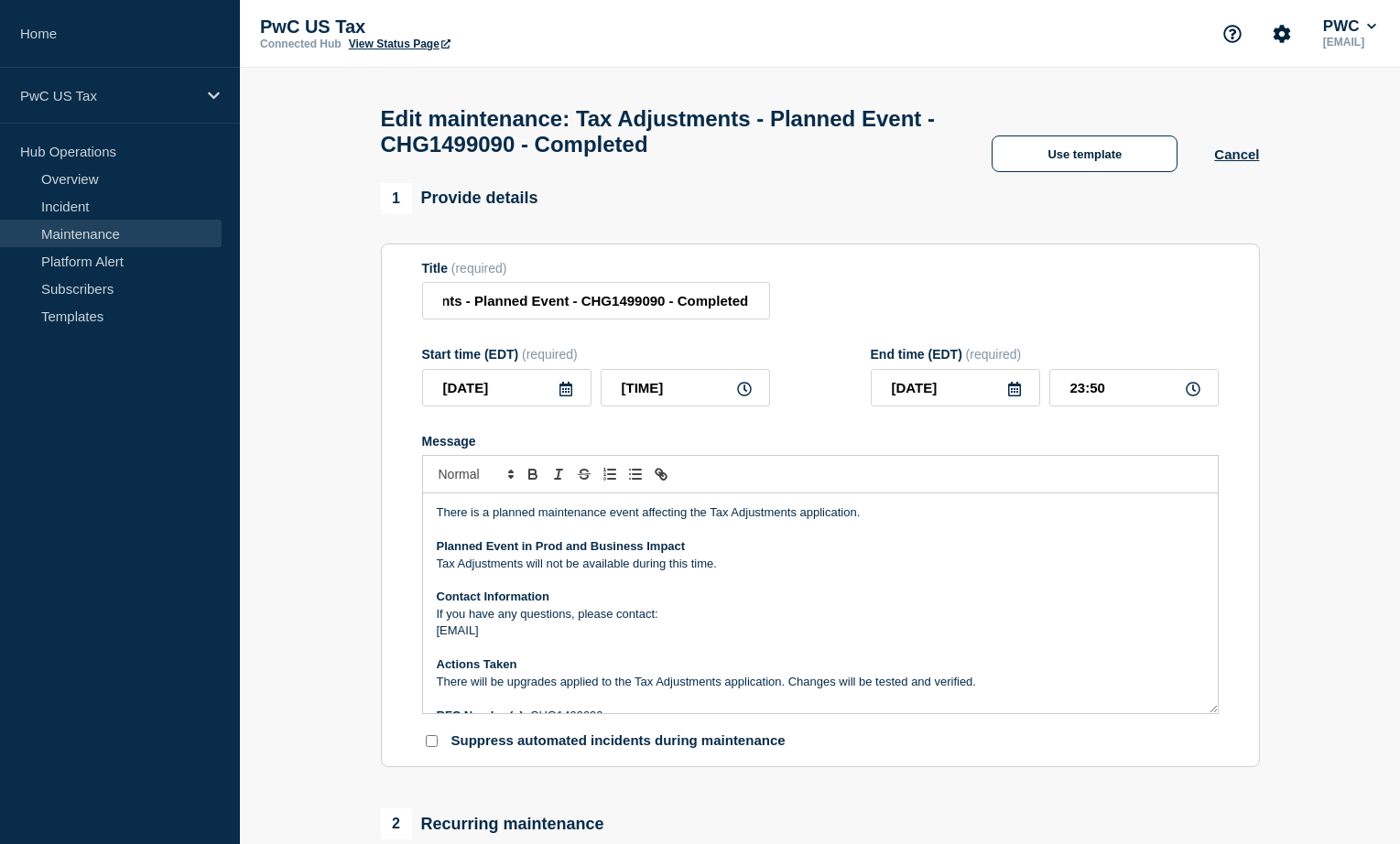 scroll, scrollTop: 0, scrollLeft: 0, axis: both 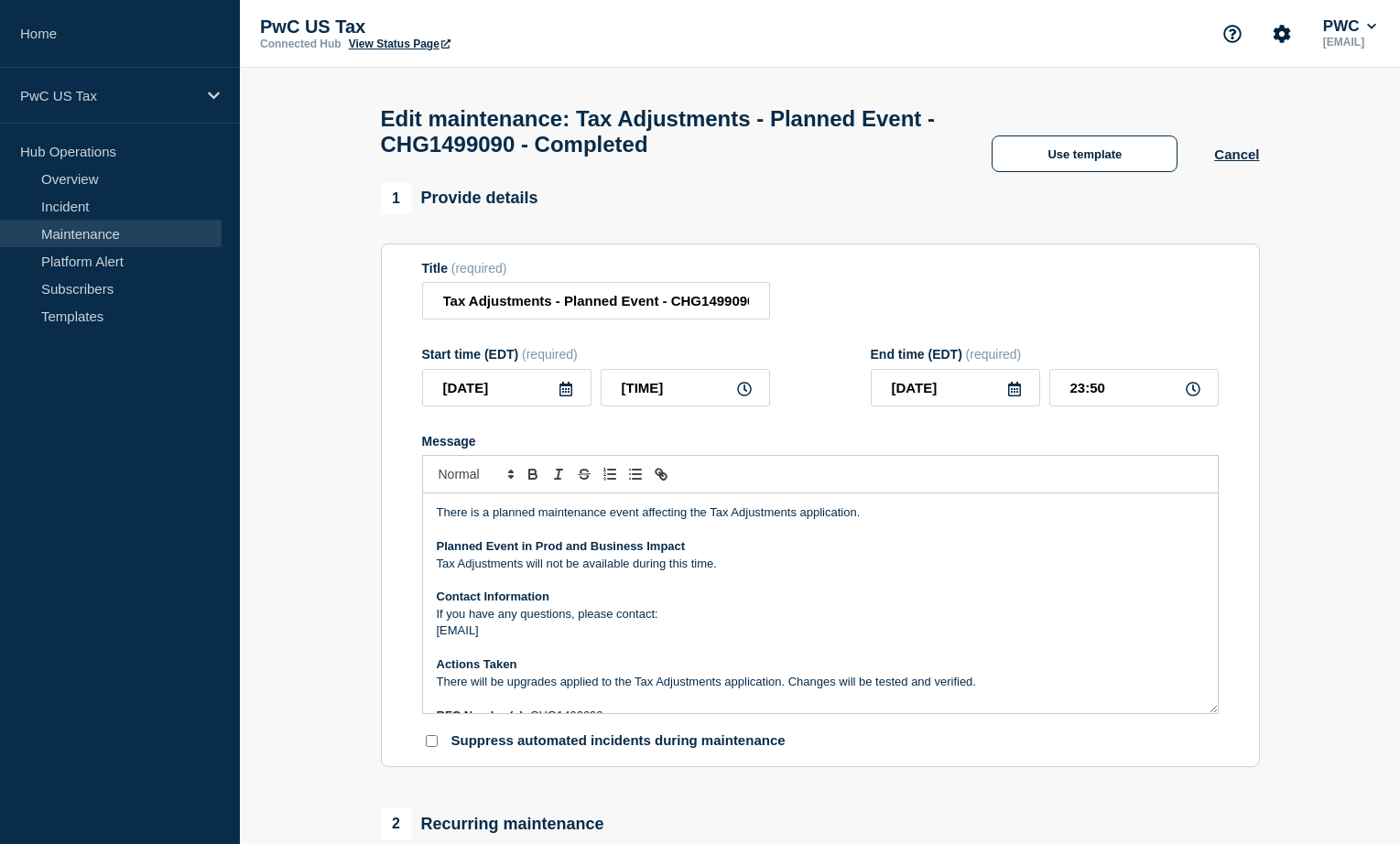 click on "There is a planned maintenance event affecting the Tax Adjustments application." at bounding box center [820, 513] 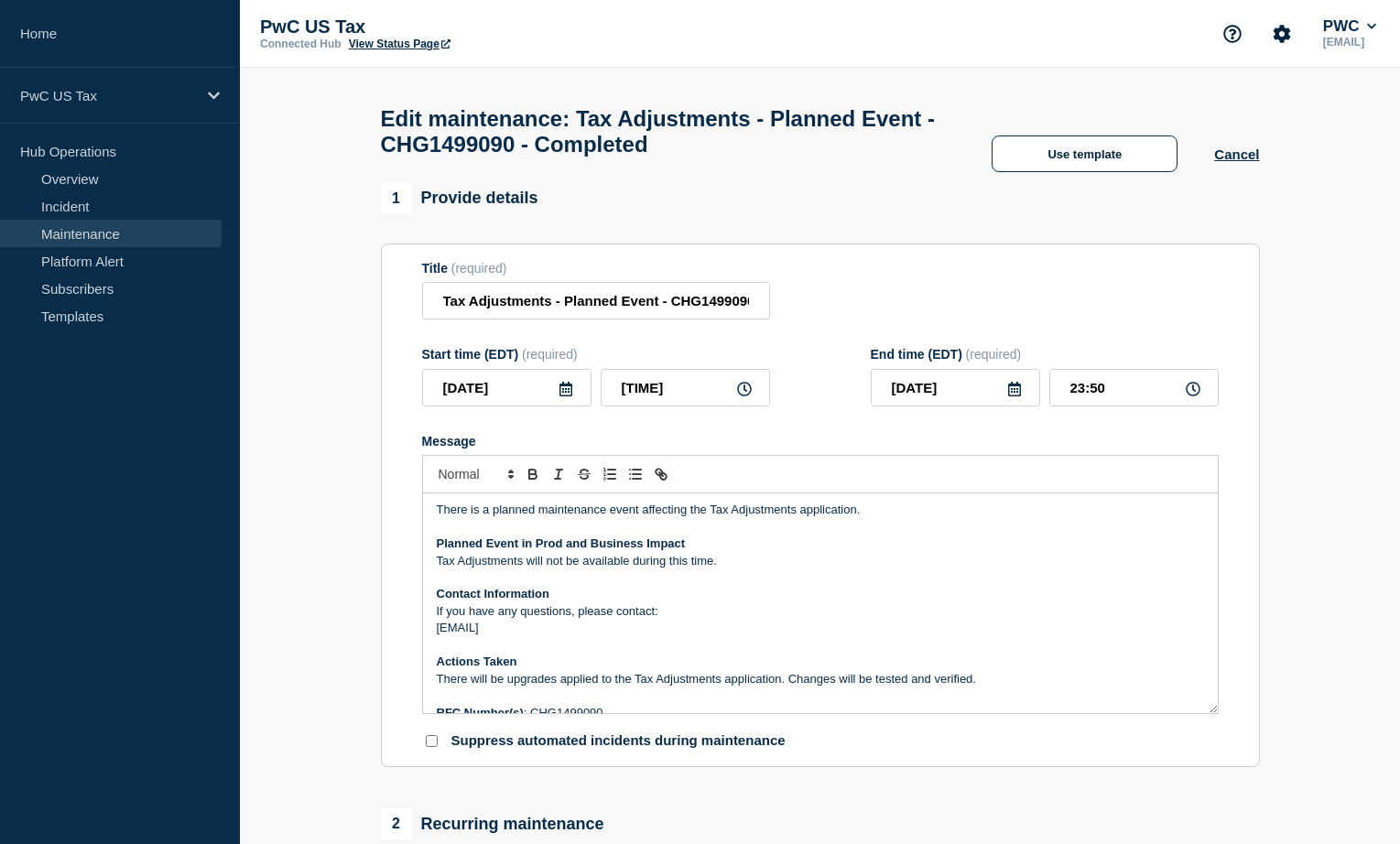 scroll, scrollTop: 22, scrollLeft: 0, axis: vertical 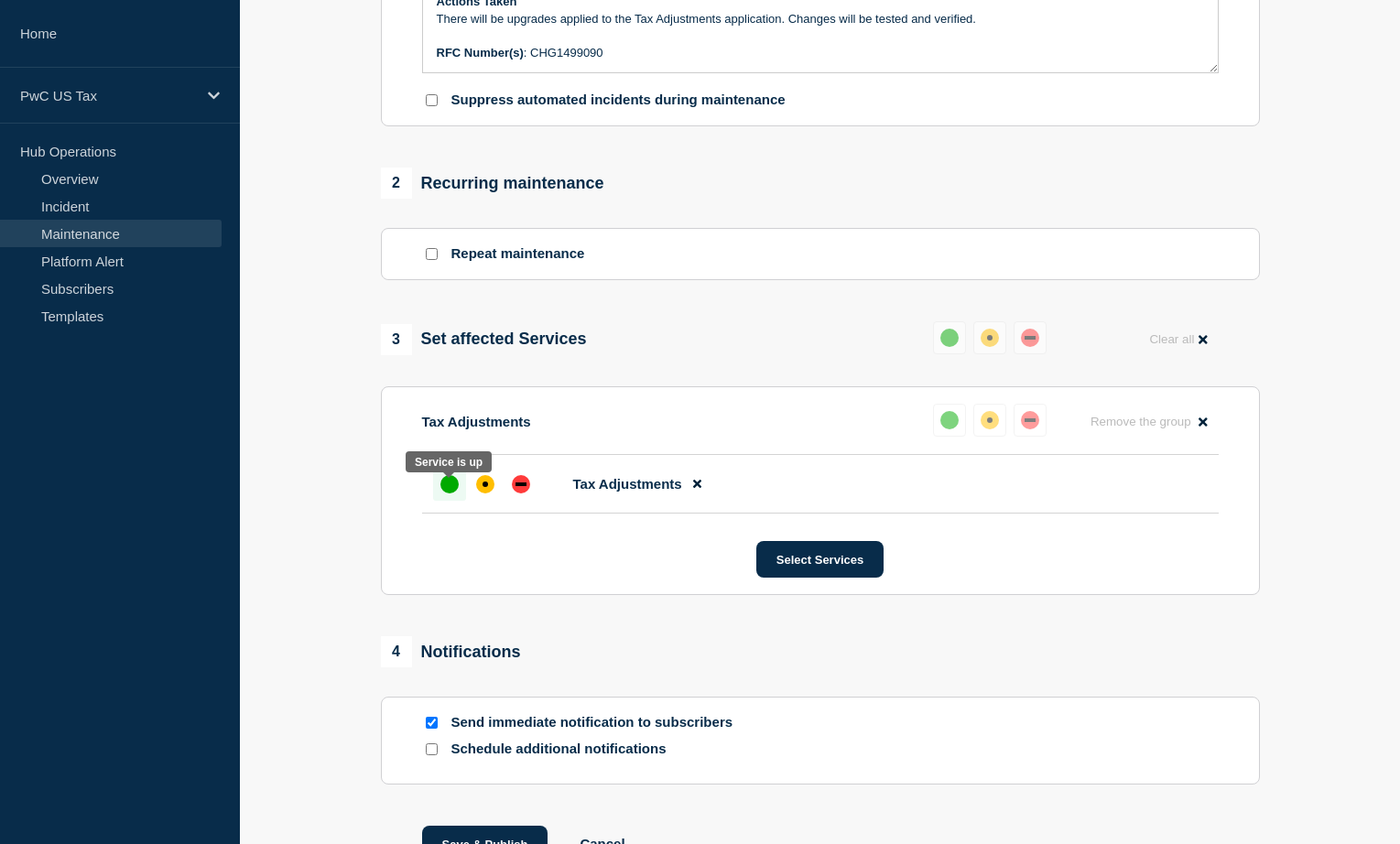 click at bounding box center (450, 484) 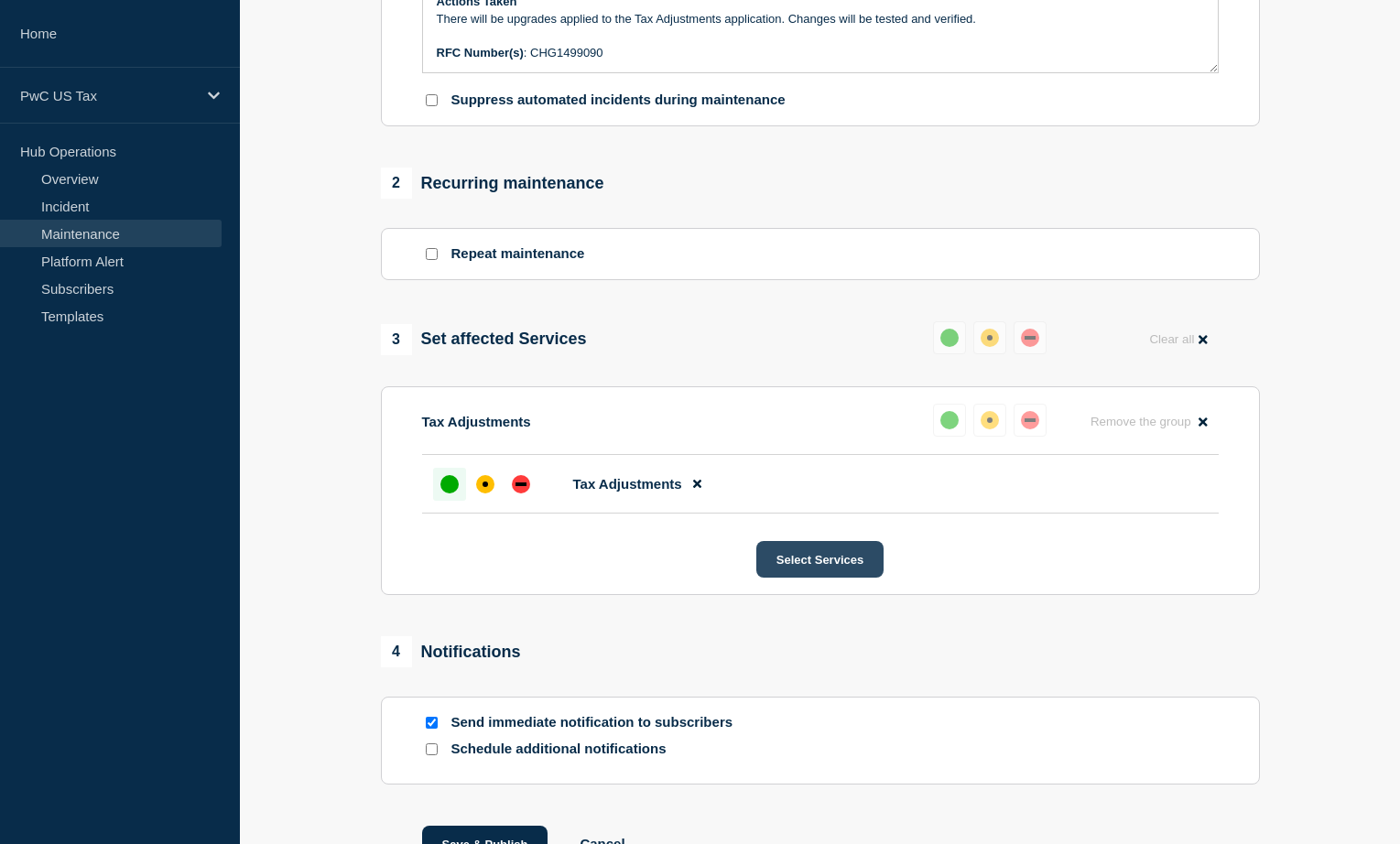 click on "Select Services" at bounding box center [819, 559] 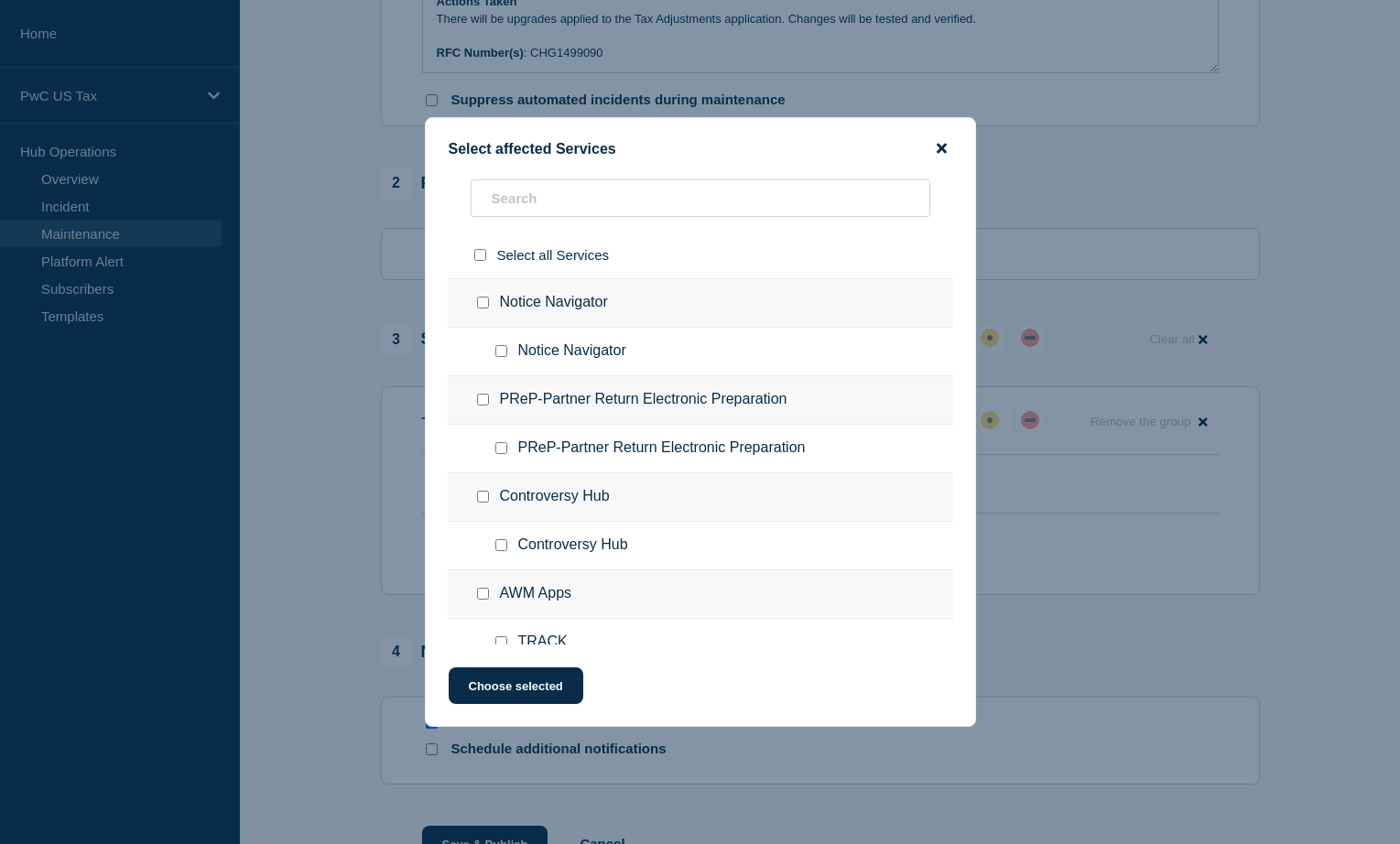 click 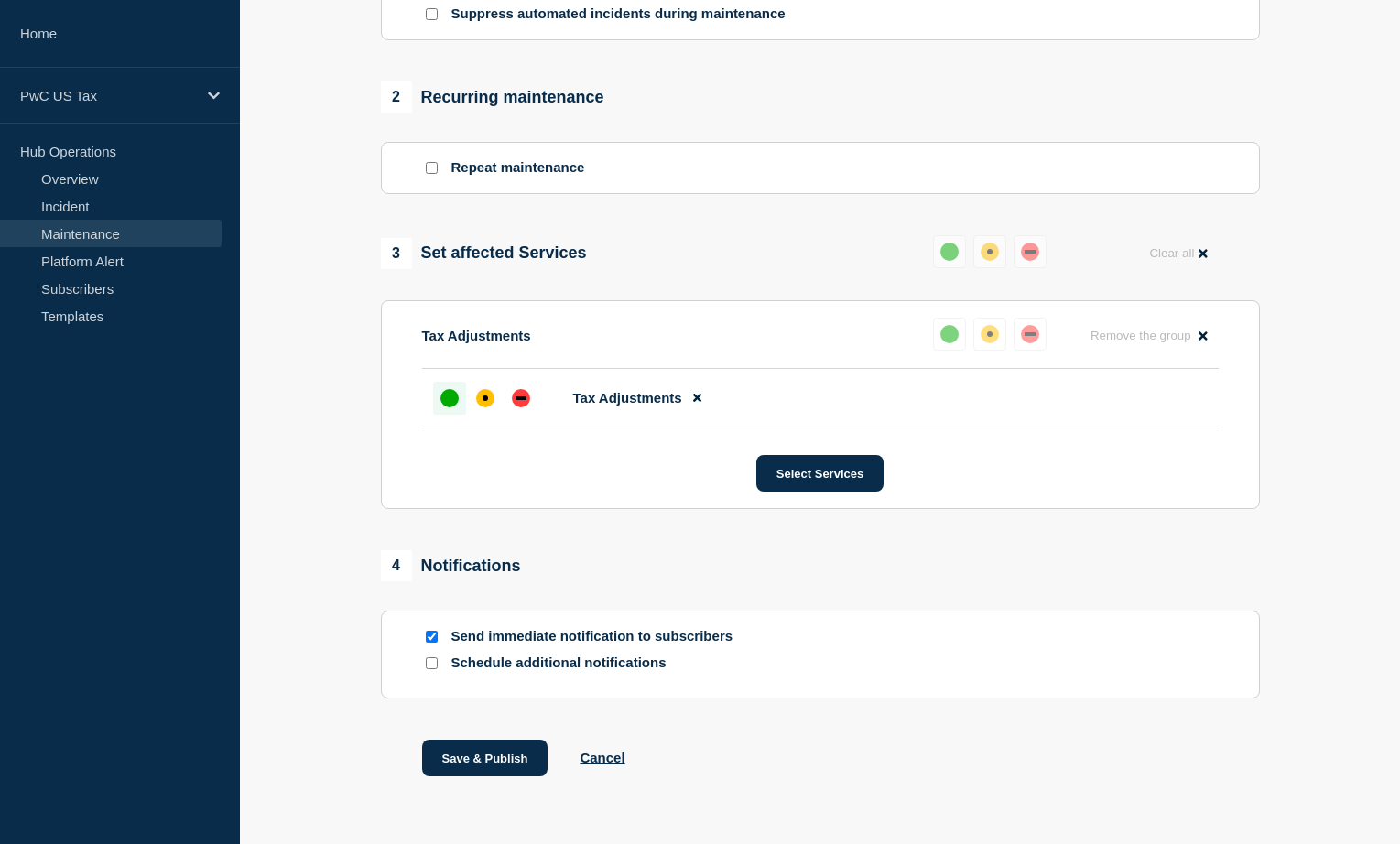 scroll, scrollTop: 787, scrollLeft: 0, axis: vertical 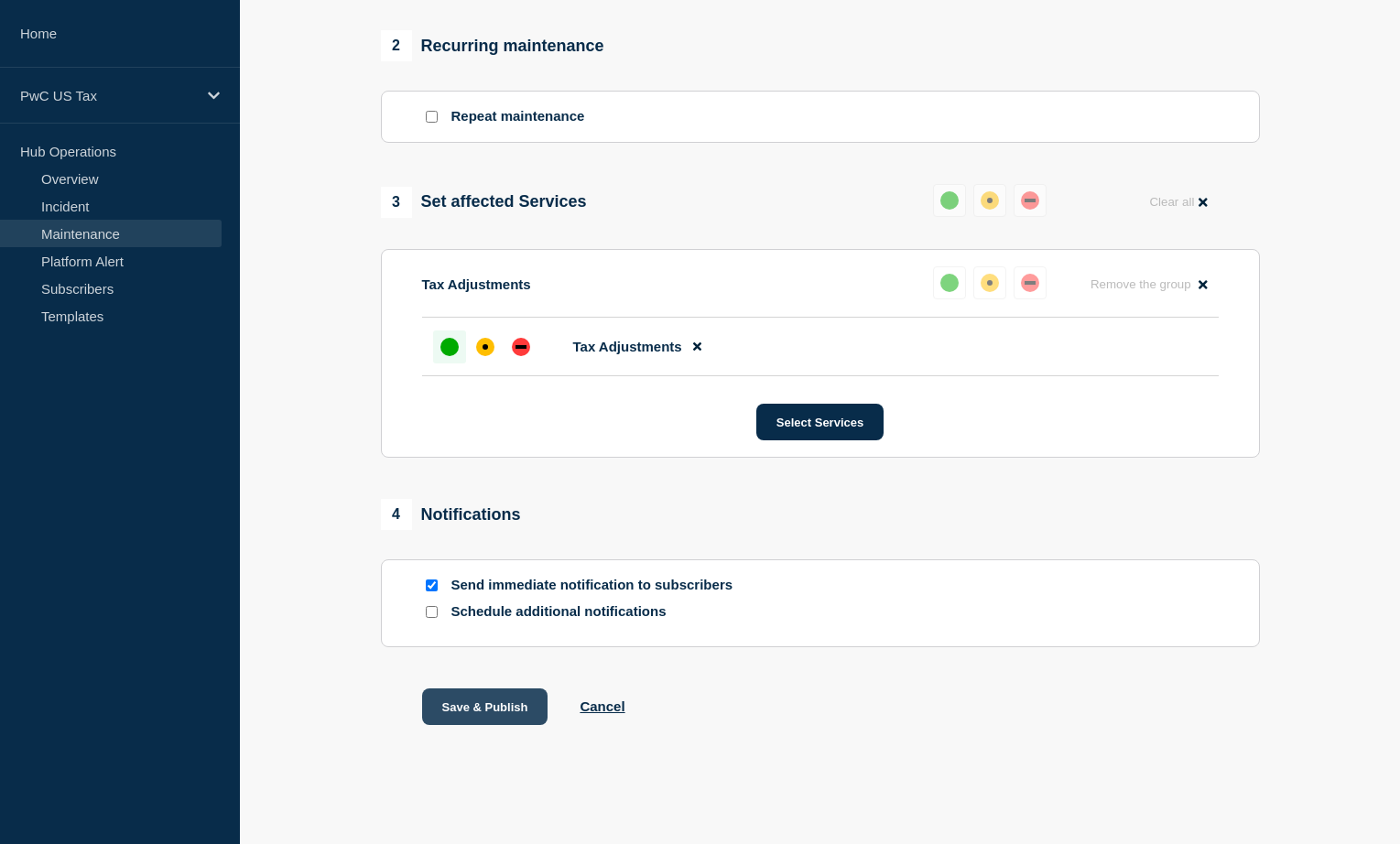click on "Save & Publish" at bounding box center (485, 707) 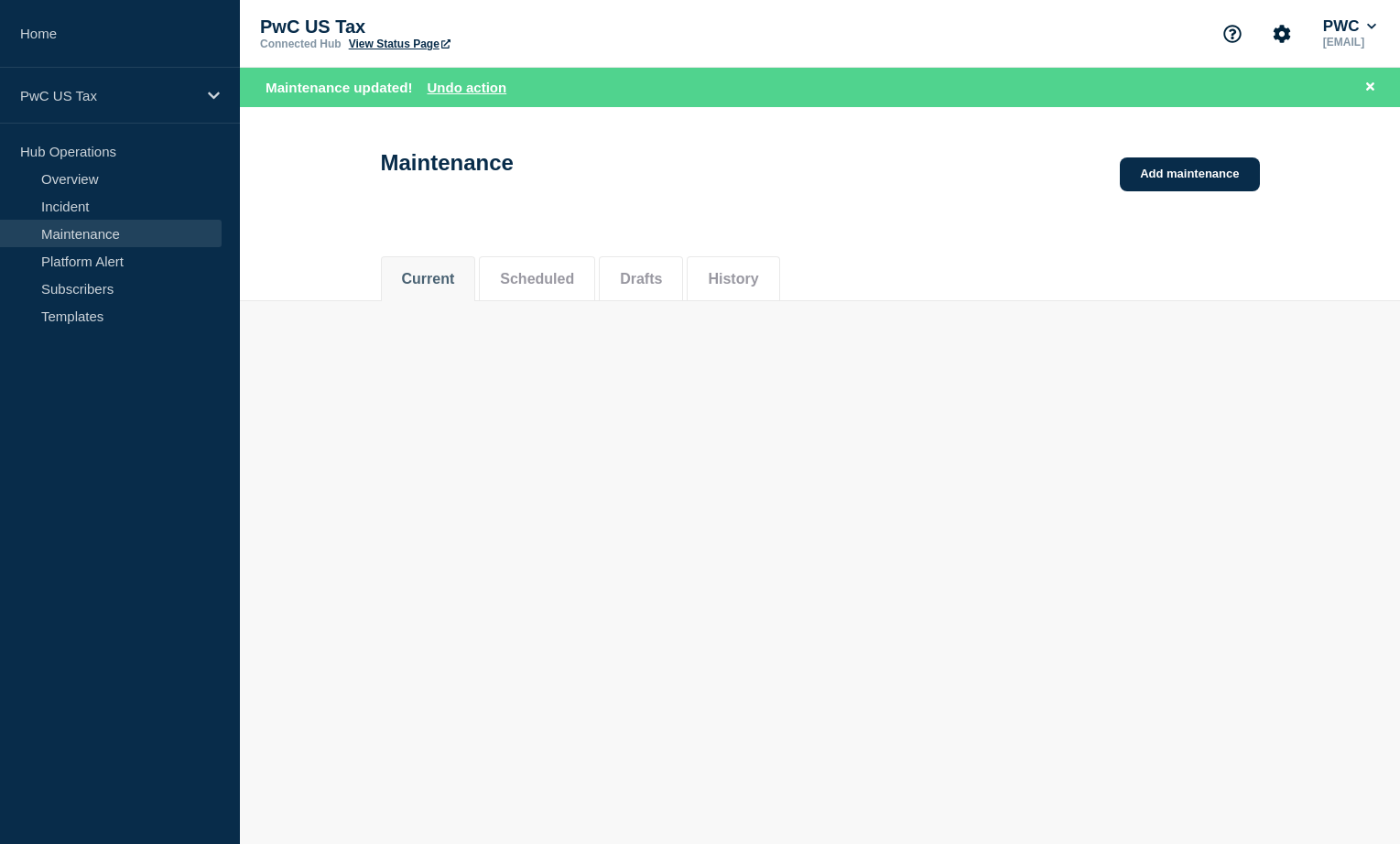 scroll, scrollTop: 0, scrollLeft: 0, axis: both 